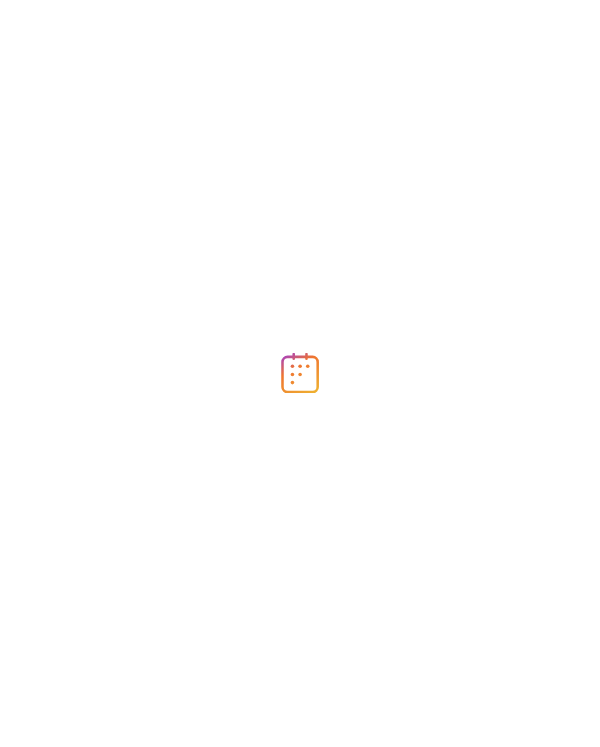 scroll, scrollTop: 0, scrollLeft: 0, axis: both 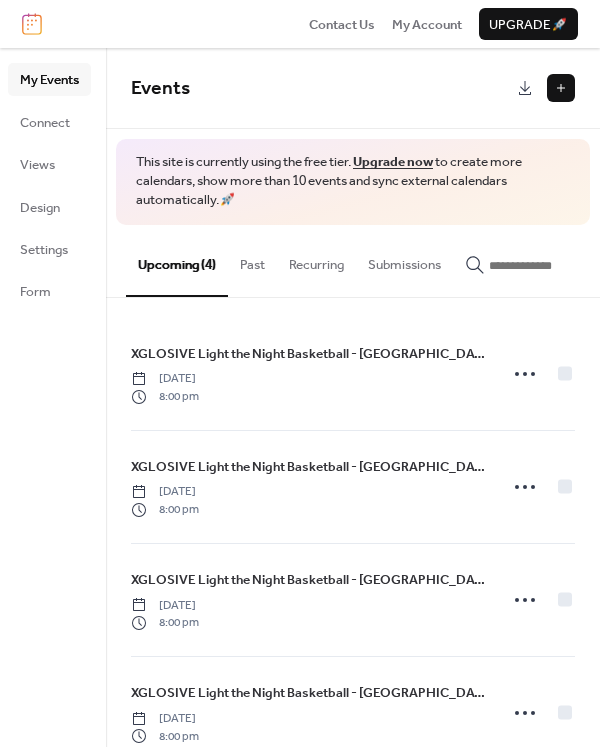 click at bounding box center (561, 88) 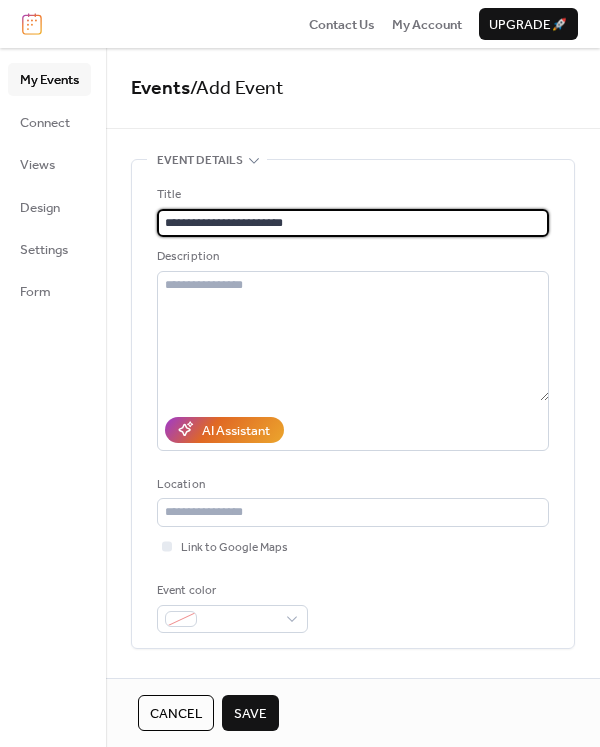 type on "**********" 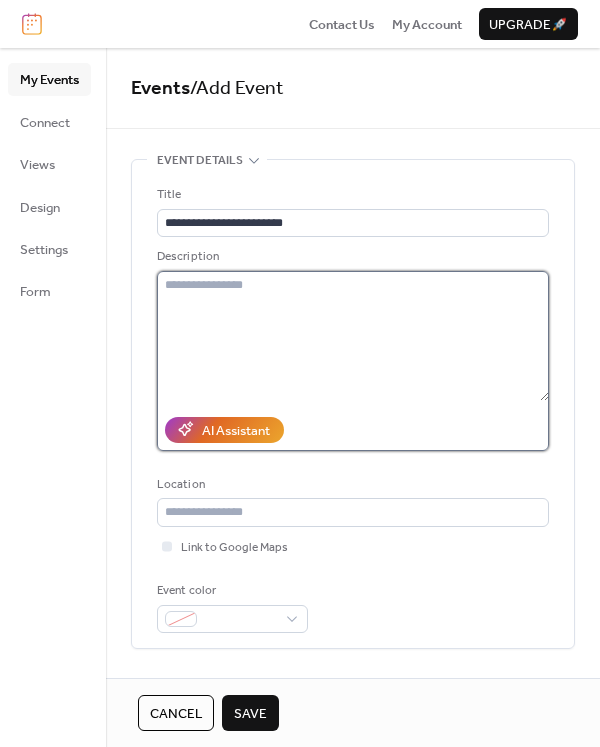 click at bounding box center (353, 336) 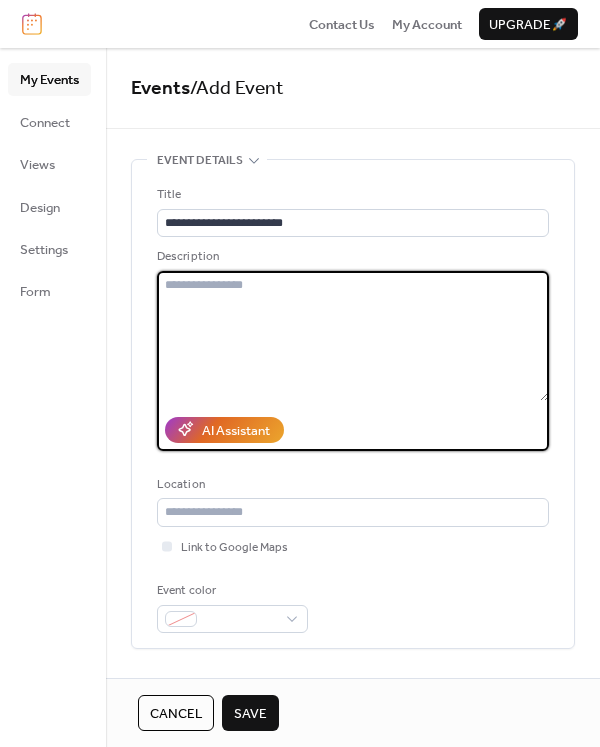 paste on "**********" 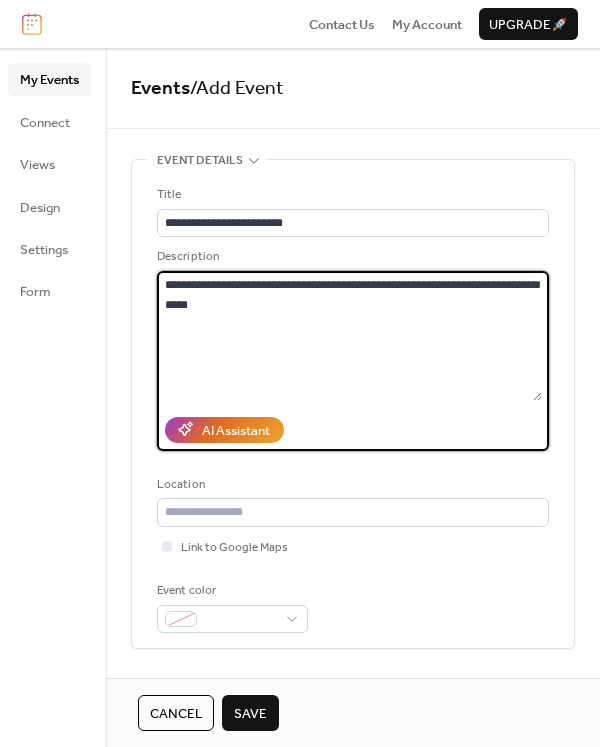 click on "**********" at bounding box center [349, 336] 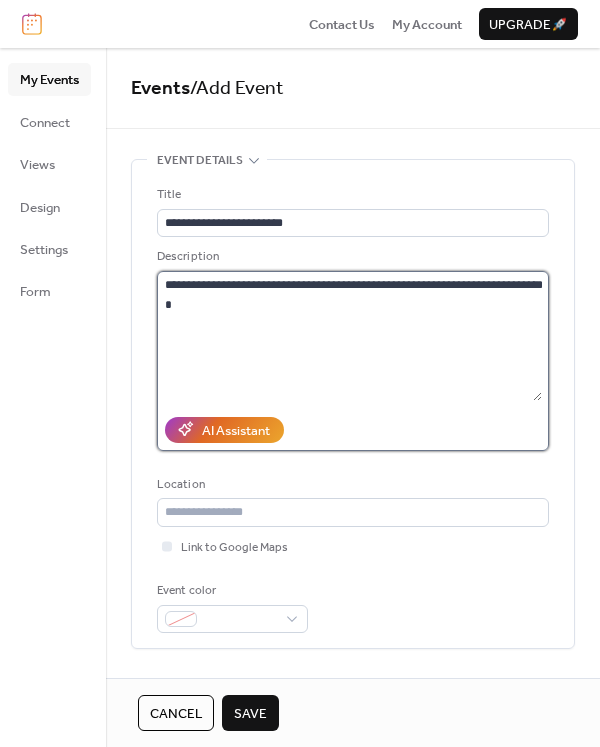 click on "**********" at bounding box center [349, 336] 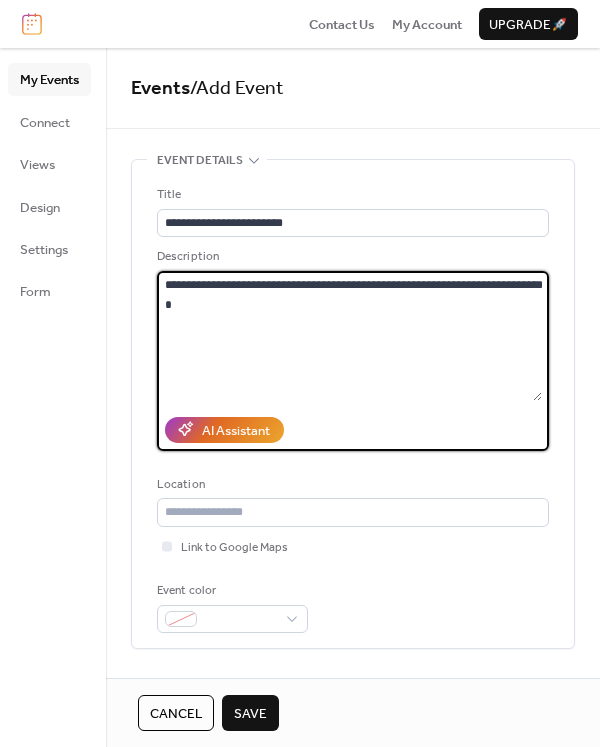 click on "**********" at bounding box center (349, 336) 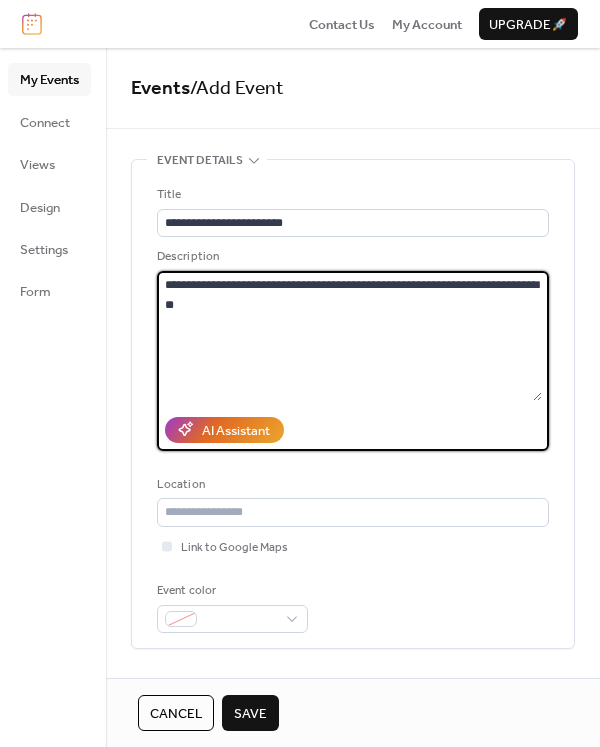 paste on "**********" 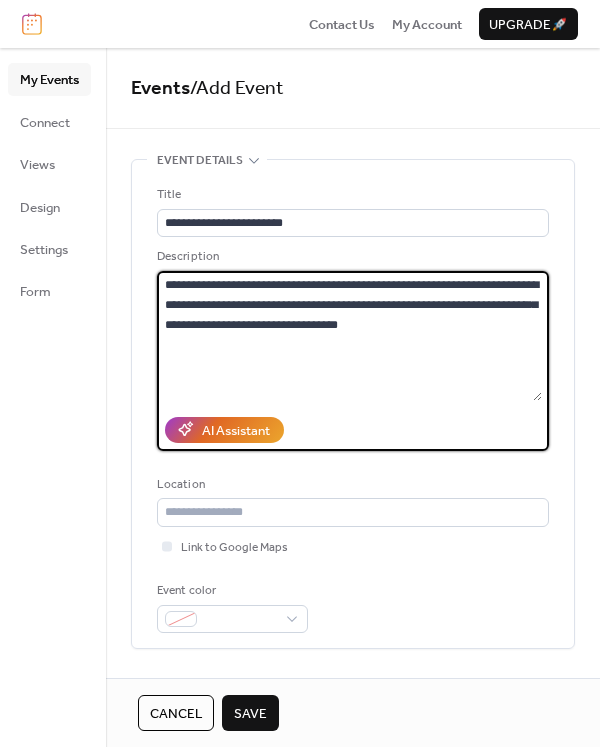click on "**********" at bounding box center [349, 336] 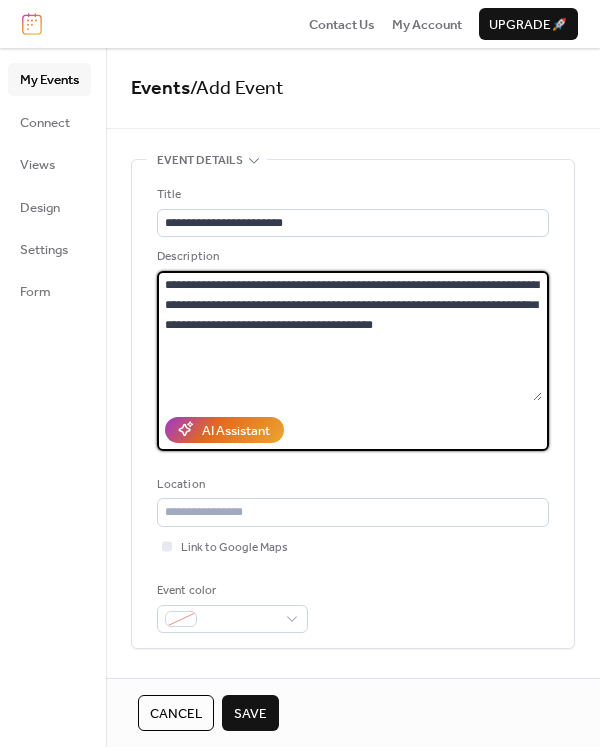 click on "**********" at bounding box center (349, 336) 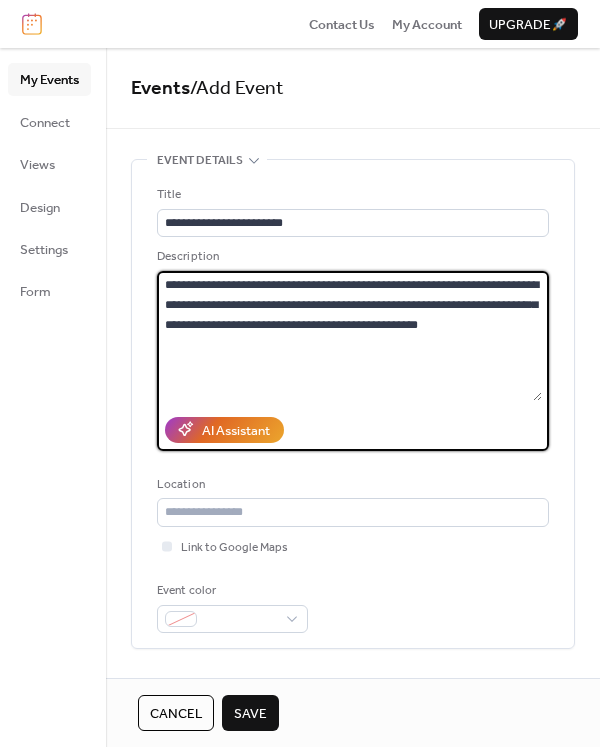 click on "**********" at bounding box center [349, 336] 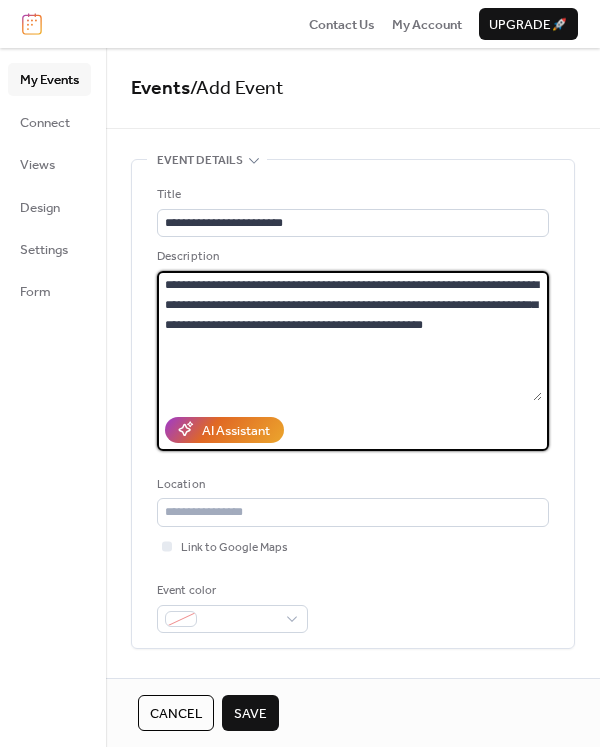 click on "**********" at bounding box center [349, 336] 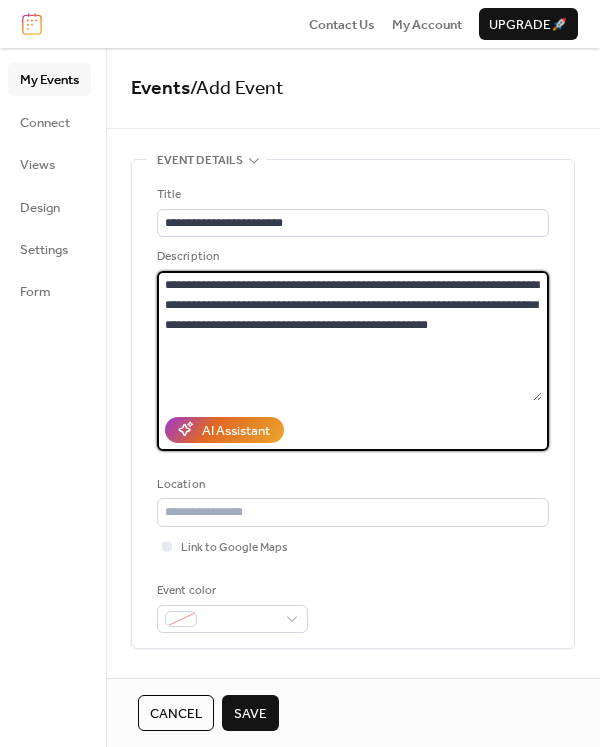 click on "**********" at bounding box center (349, 336) 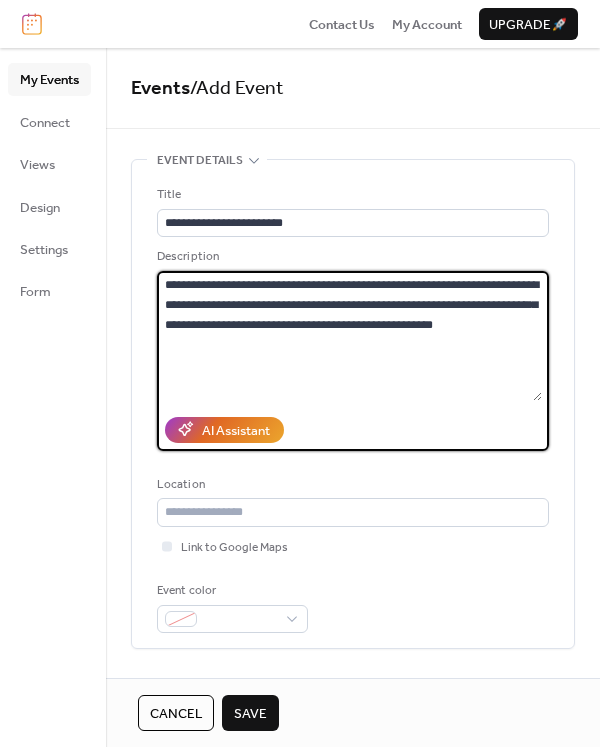 paste on "**********" 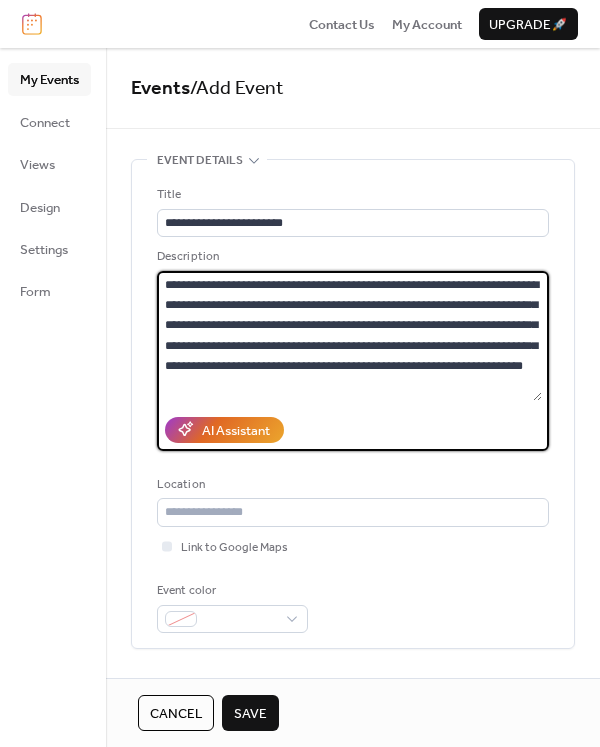 click on "**********" at bounding box center (349, 336) 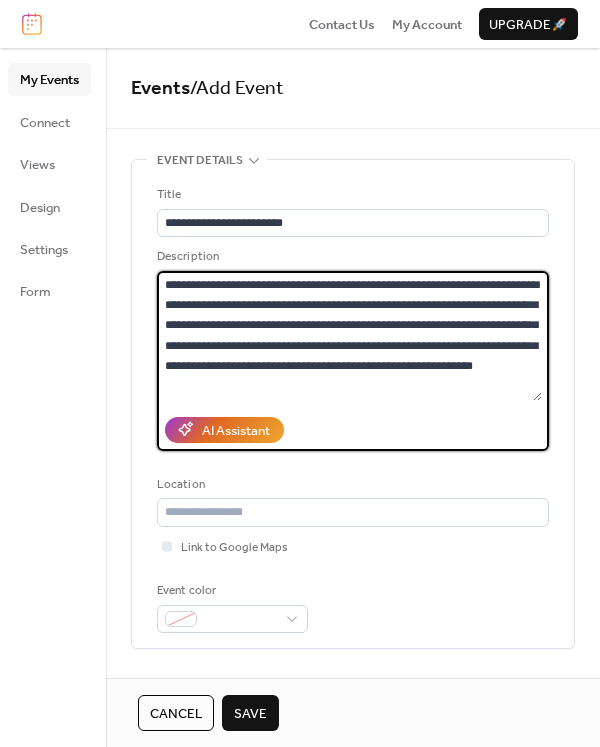 click on "**********" at bounding box center [349, 336] 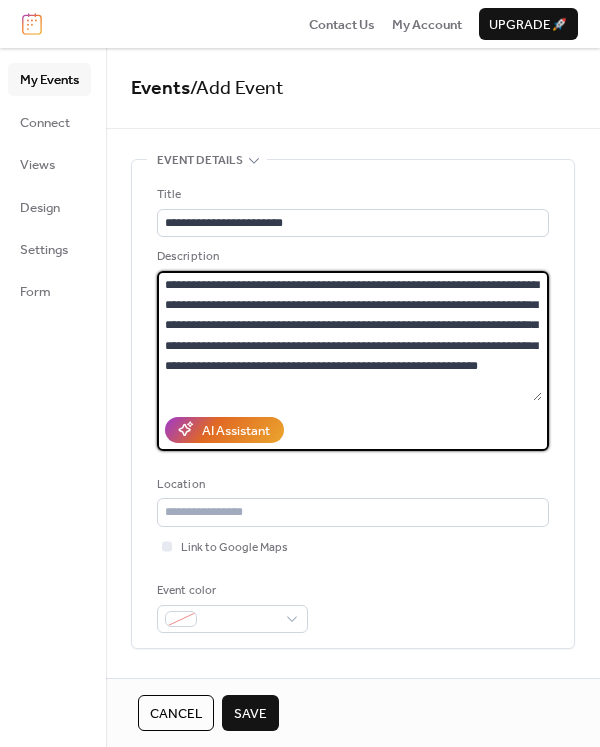 click on "**********" at bounding box center [349, 336] 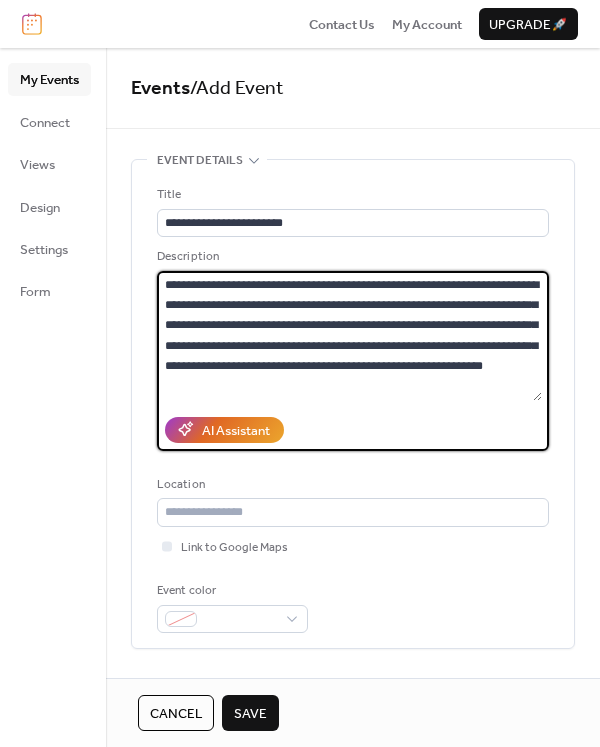 click on "**********" at bounding box center (349, 336) 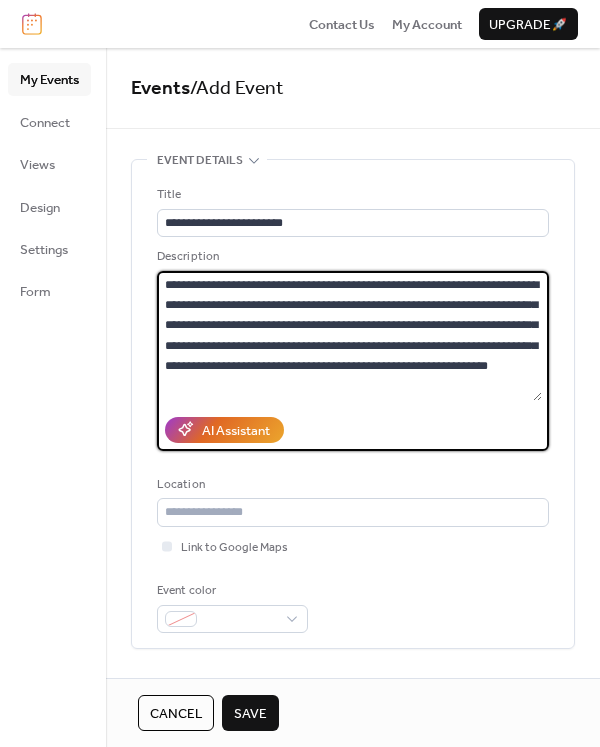 click on "**********" at bounding box center [349, 336] 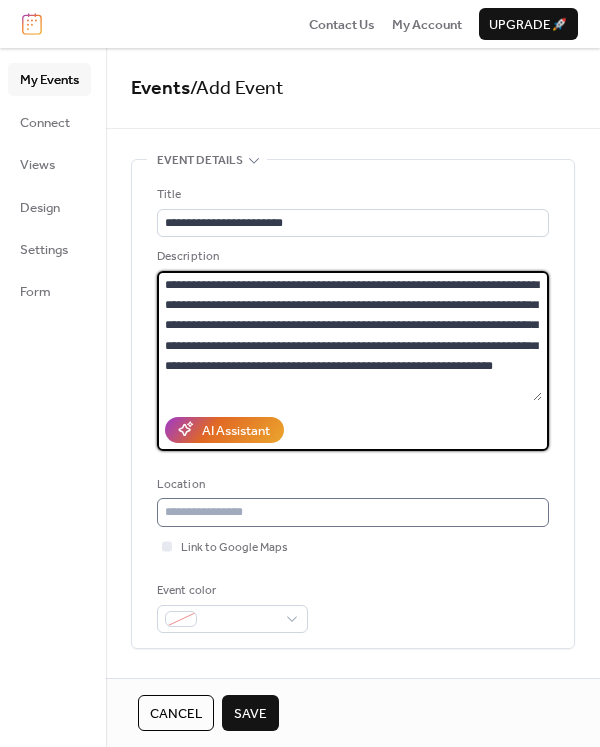 type on "**********" 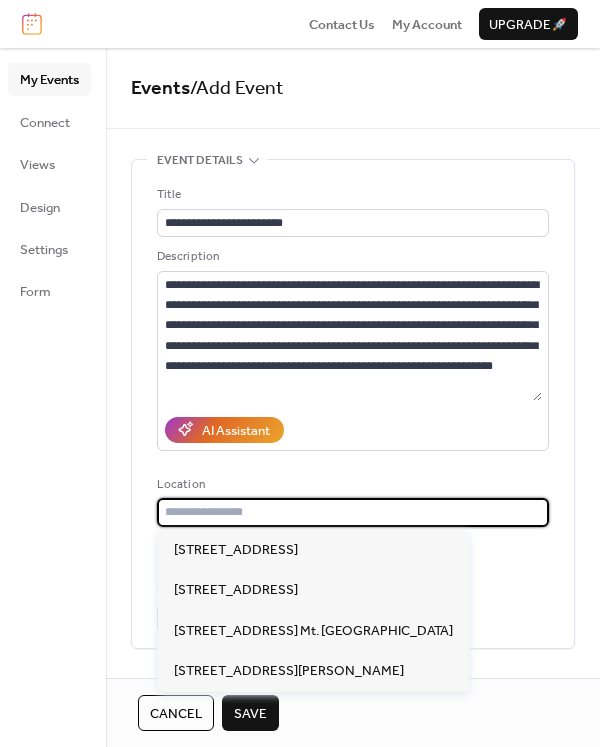 click at bounding box center [353, 512] 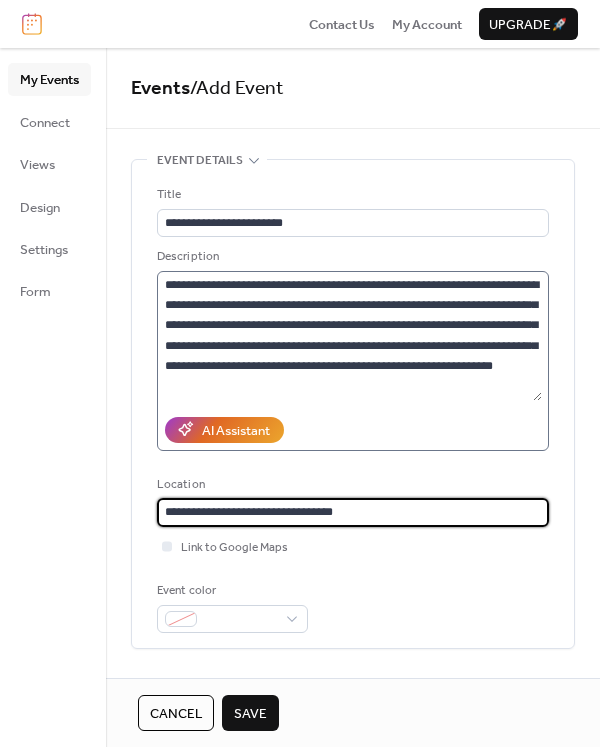 type on "**********" 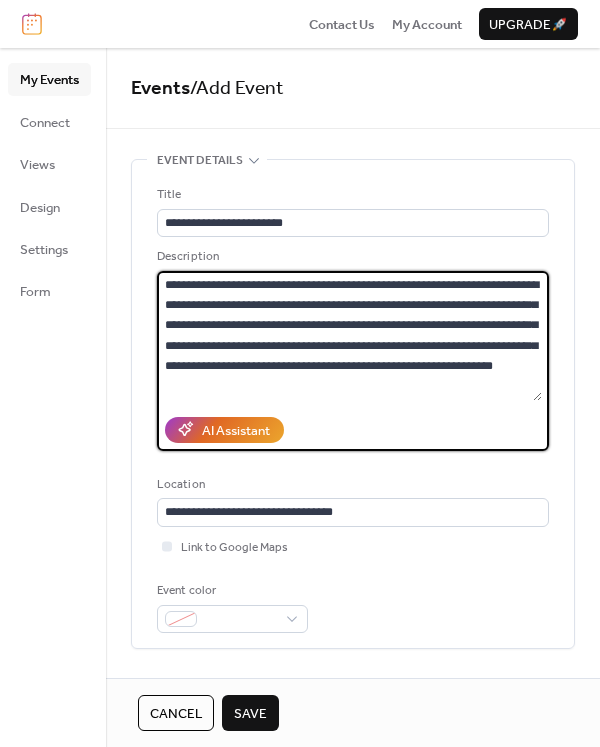 drag, startPoint x: 332, startPoint y: 323, endPoint x: 529, endPoint y: 326, distance: 197.02284 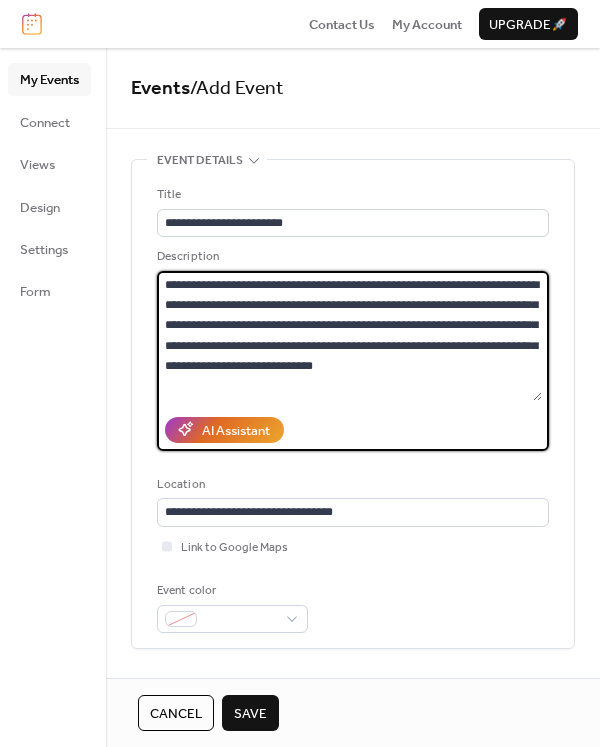 click on "**********" at bounding box center [349, 336] 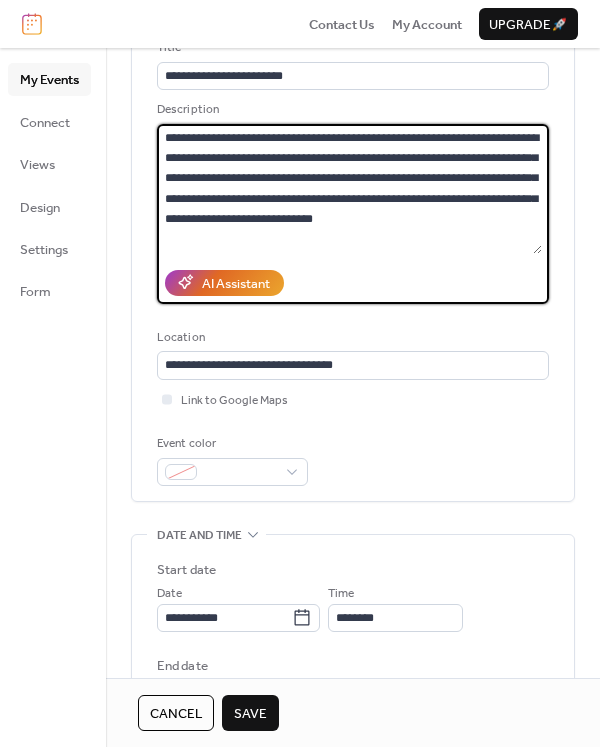 scroll, scrollTop: 200, scrollLeft: 0, axis: vertical 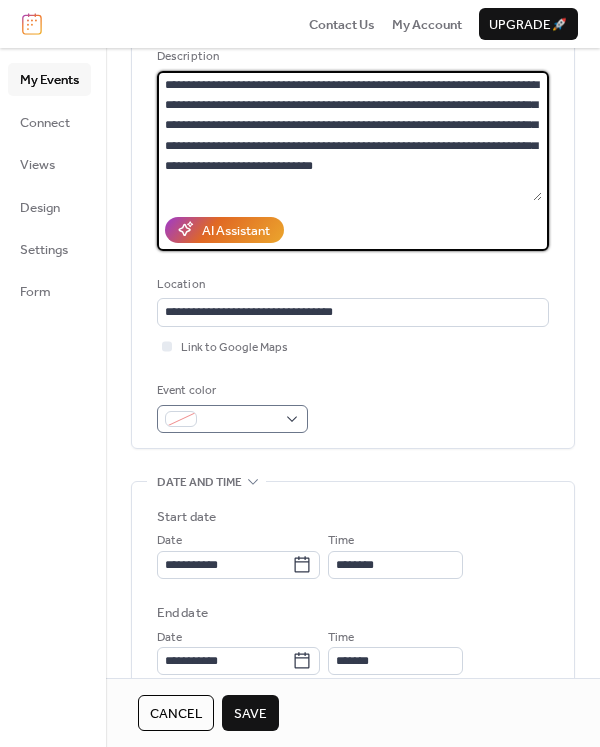 type on "**********" 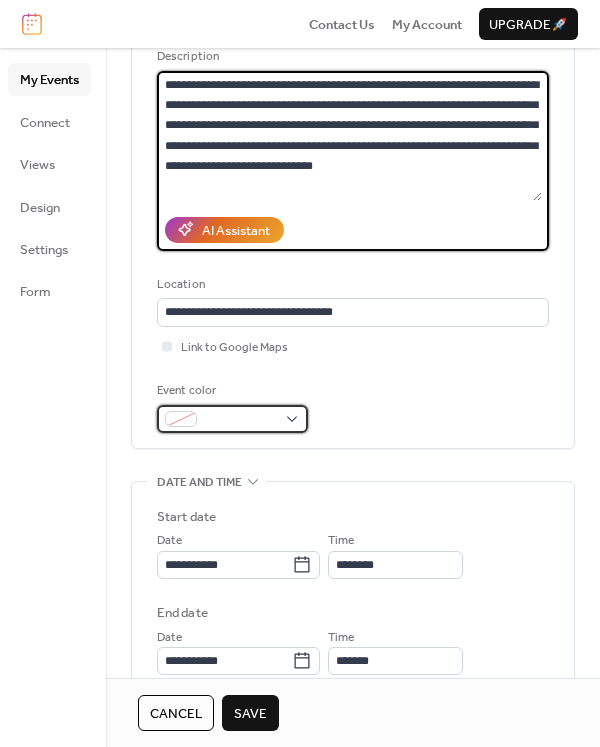 click at bounding box center [240, 420] 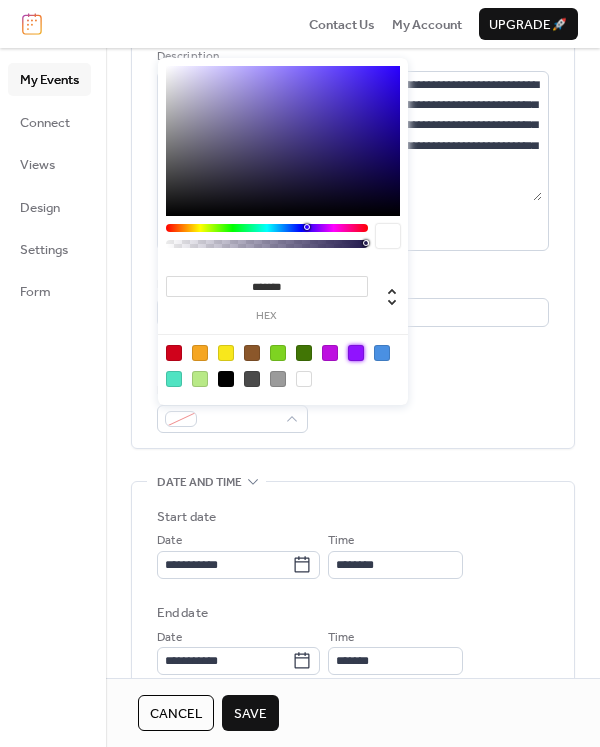 click at bounding box center (356, 353) 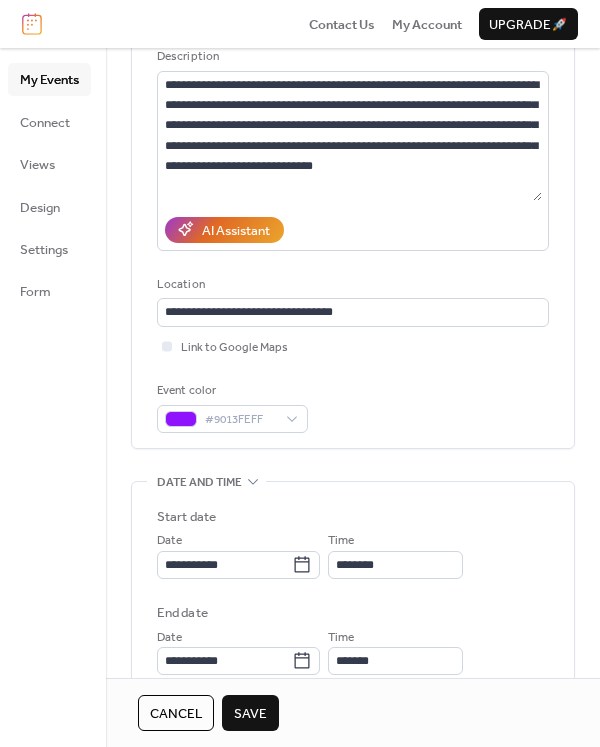 click on "Event color #9013FEFF" at bounding box center (353, 407) 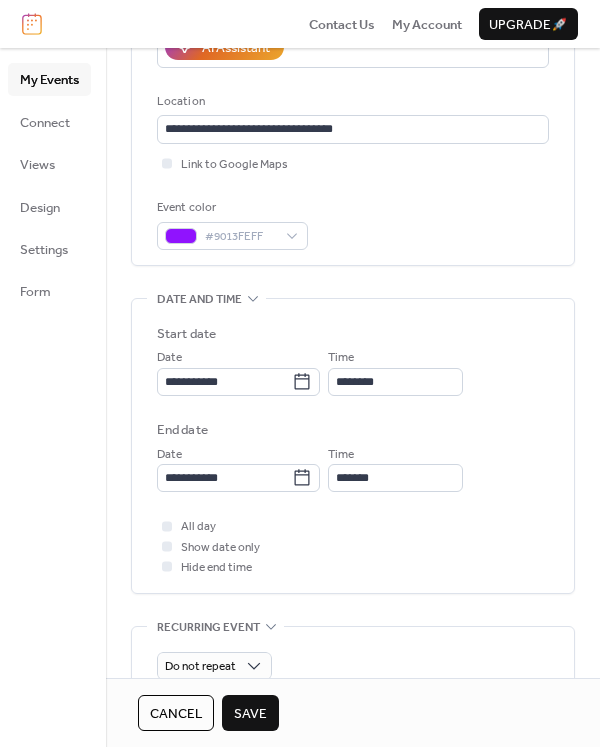 scroll, scrollTop: 400, scrollLeft: 0, axis: vertical 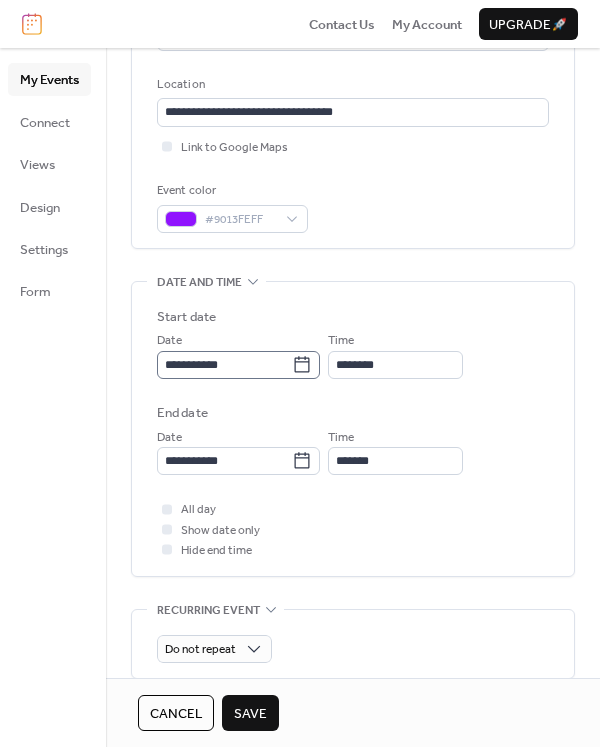 click 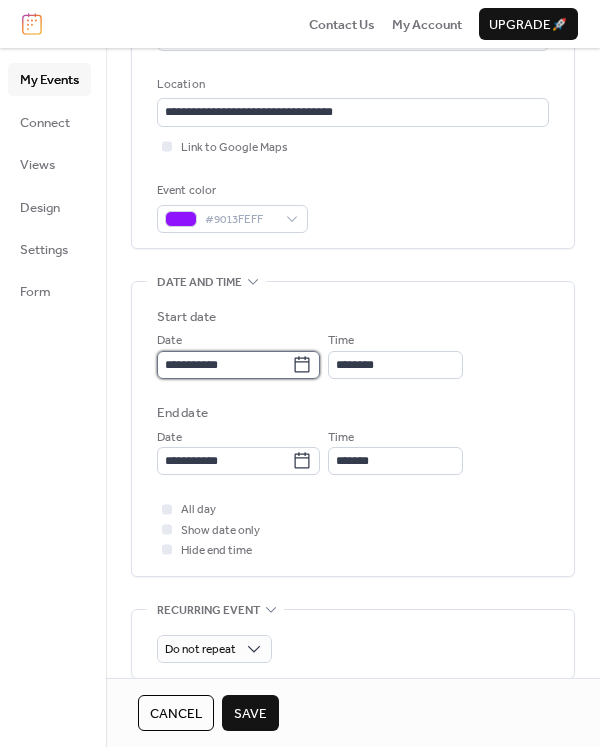 click on "**********" at bounding box center (224, 365) 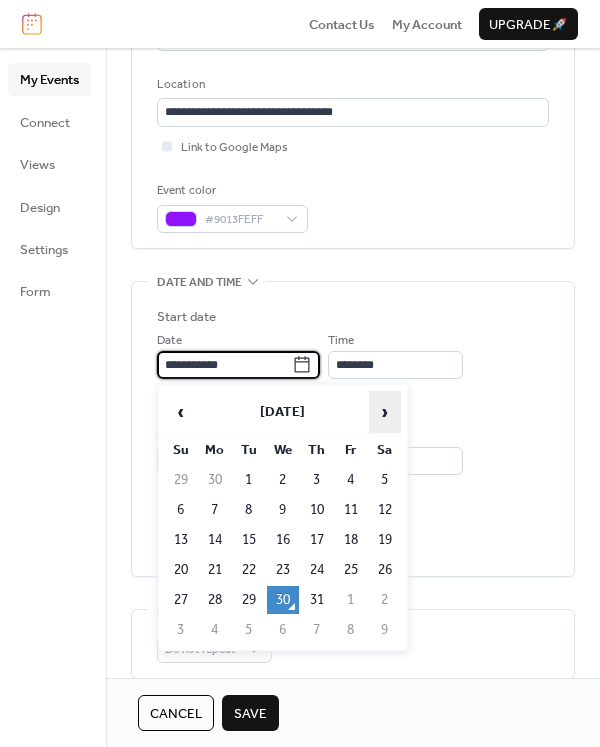 click on "›" at bounding box center [385, 412] 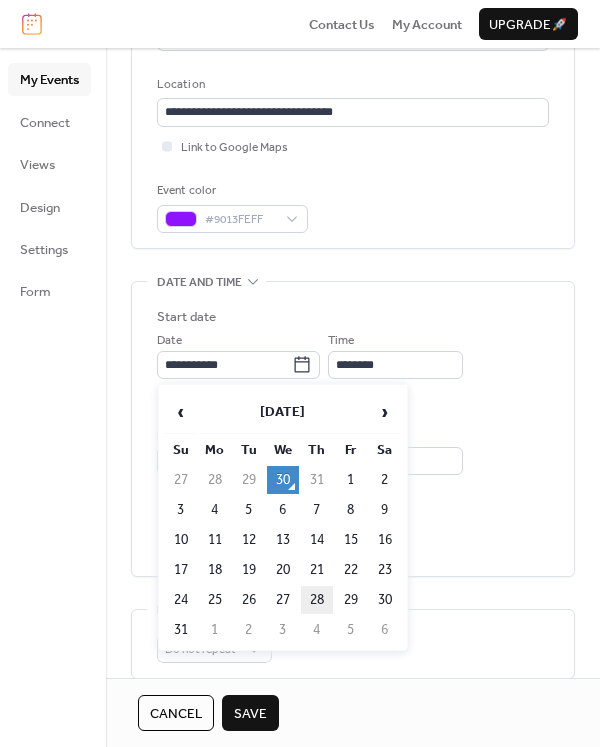 click on "28" at bounding box center [317, 600] 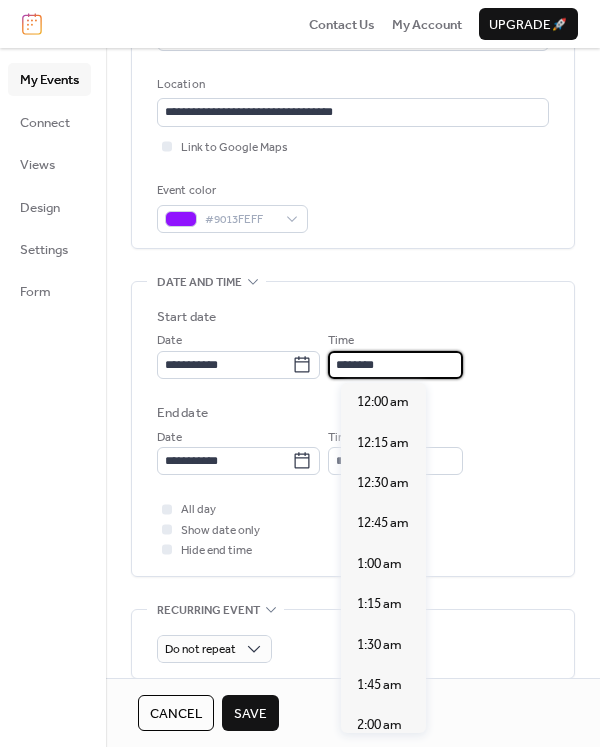 click on "********" at bounding box center [395, 365] 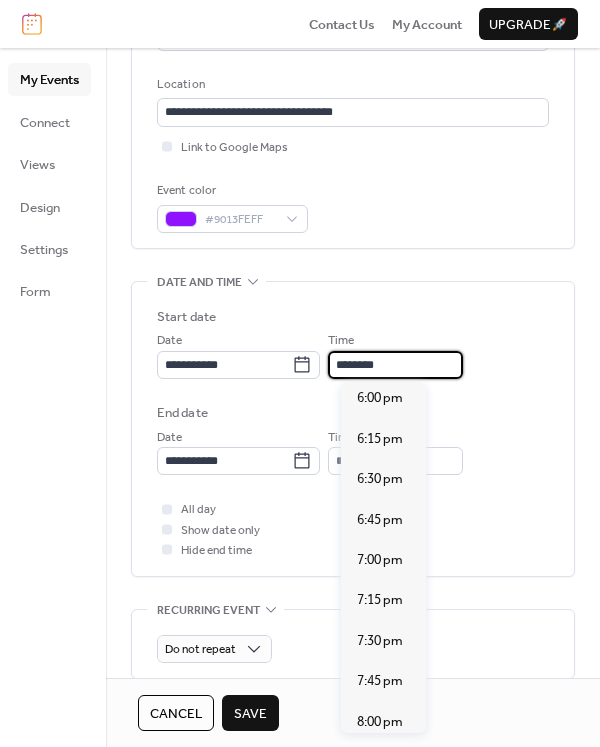 scroll, scrollTop: 2940, scrollLeft: 0, axis: vertical 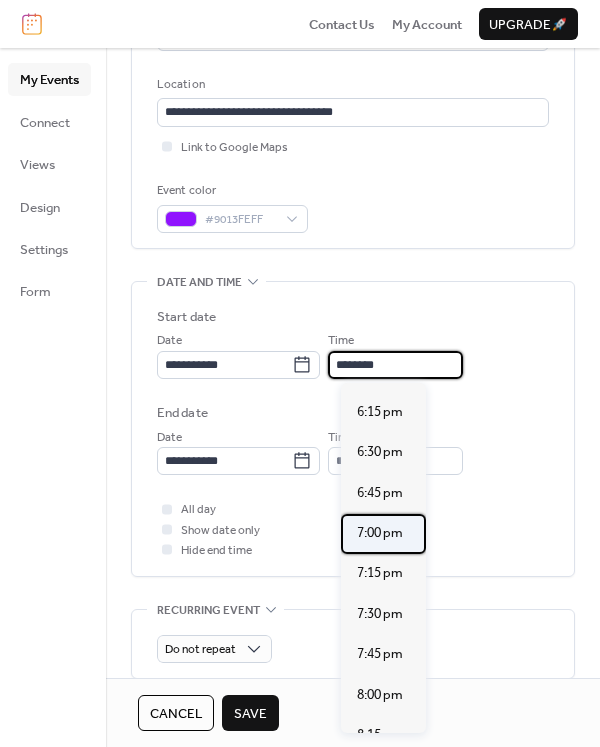 click on "7:00 pm" at bounding box center [380, 533] 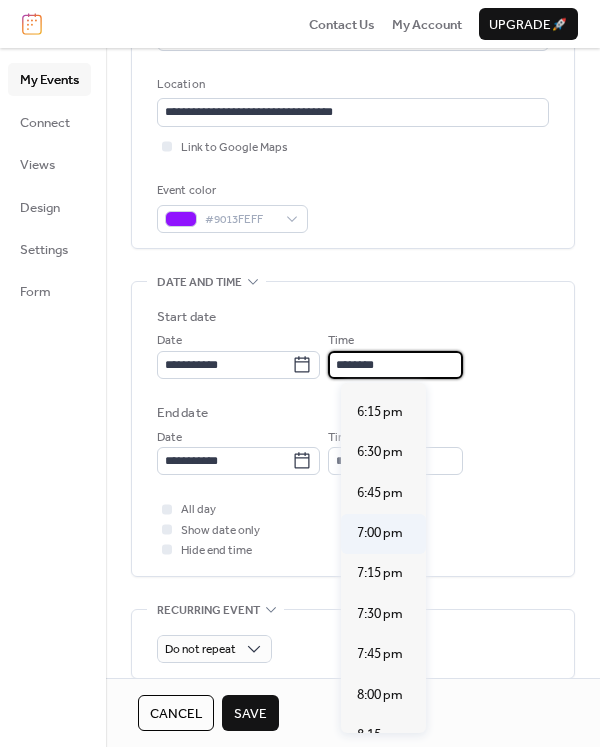 type on "*******" 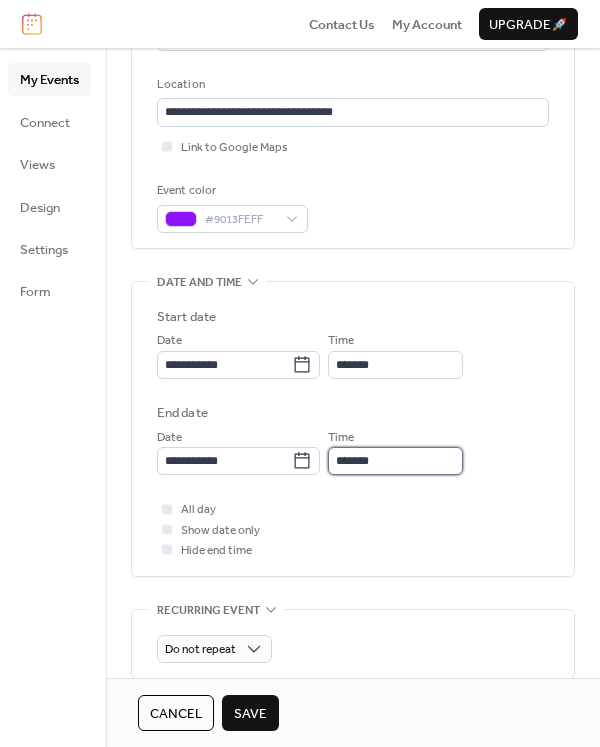 click on "*******" at bounding box center [395, 461] 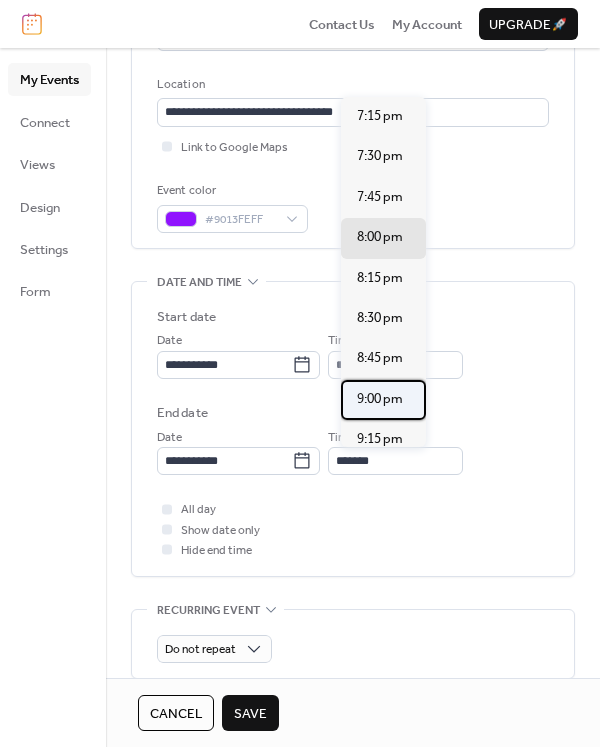 click on "9:00 pm" at bounding box center (380, 399) 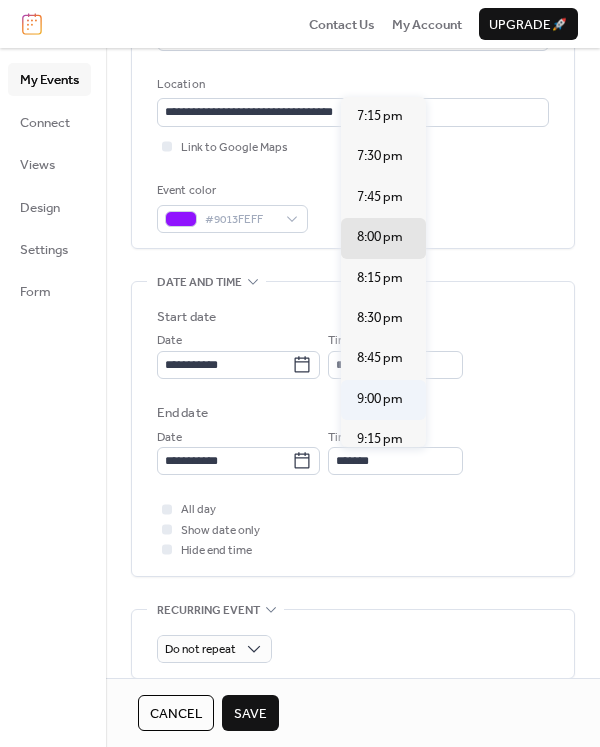 type on "*******" 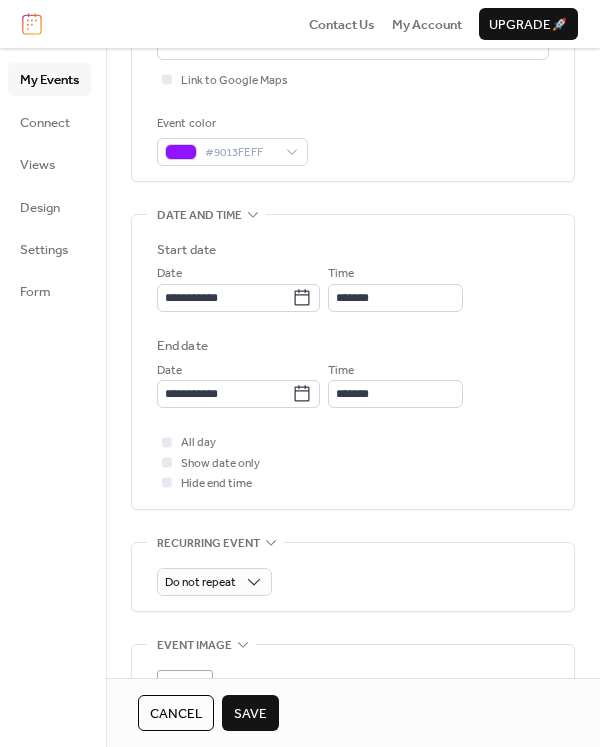 scroll, scrollTop: 600, scrollLeft: 0, axis: vertical 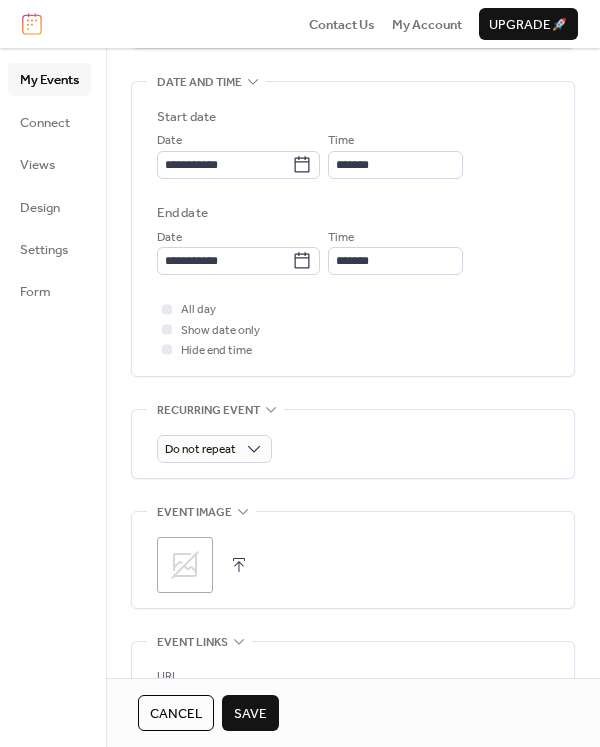 click on ";" at bounding box center [185, 565] 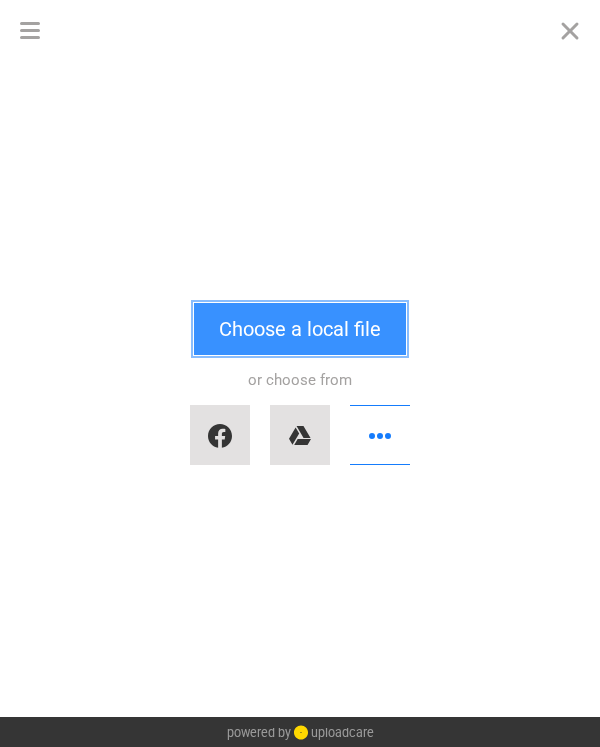 click on "Choose a local file" at bounding box center (300, 329) 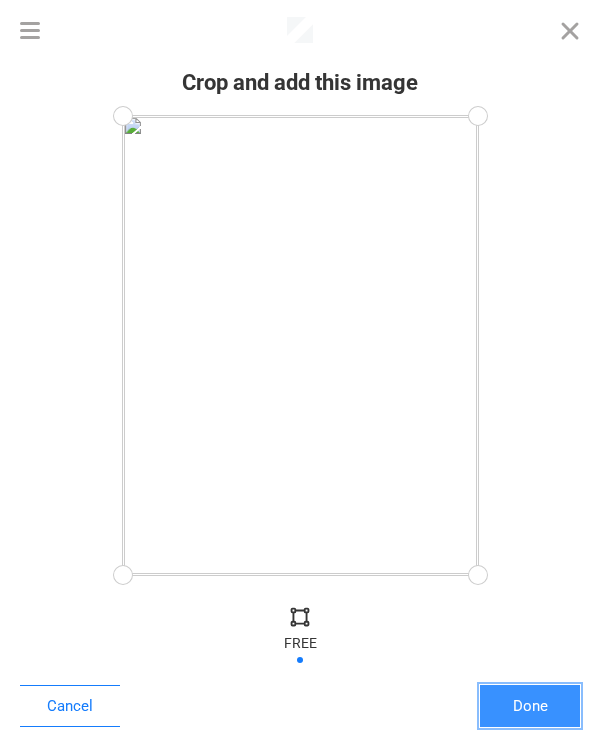 click on "Done" at bounding box center [530, 706] 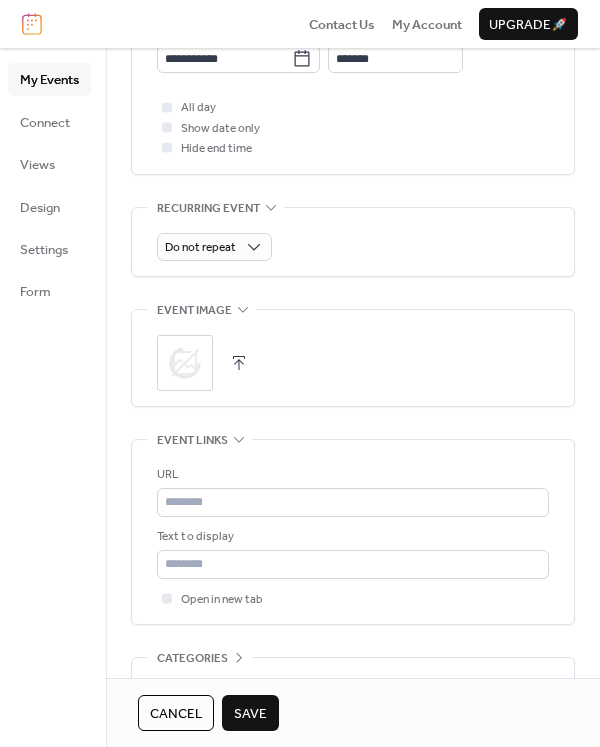 scroll, scrollTop: 900, scrollLeft: 0, axis: vertical 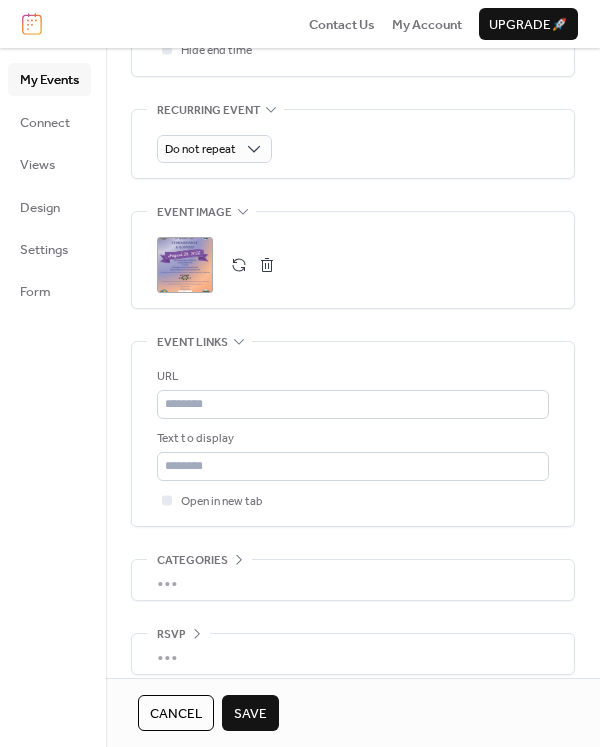 click on "Save" at bounding box center [250, 714] 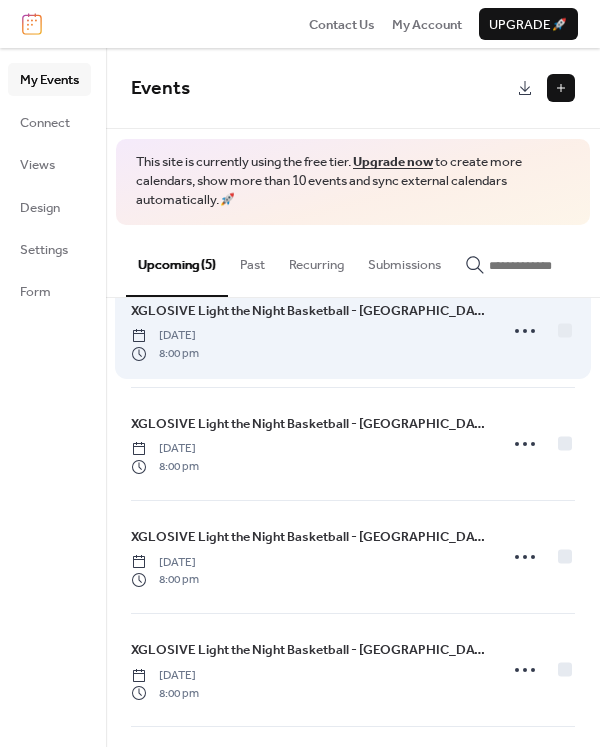 scroll, scrollTop: 0, scrollLeft: 0, axis: both 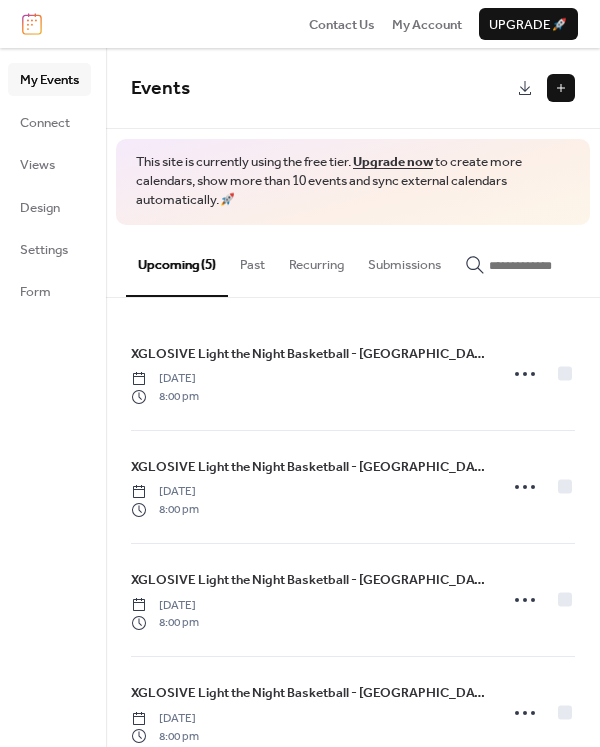 click at bounding box center [561, 88] 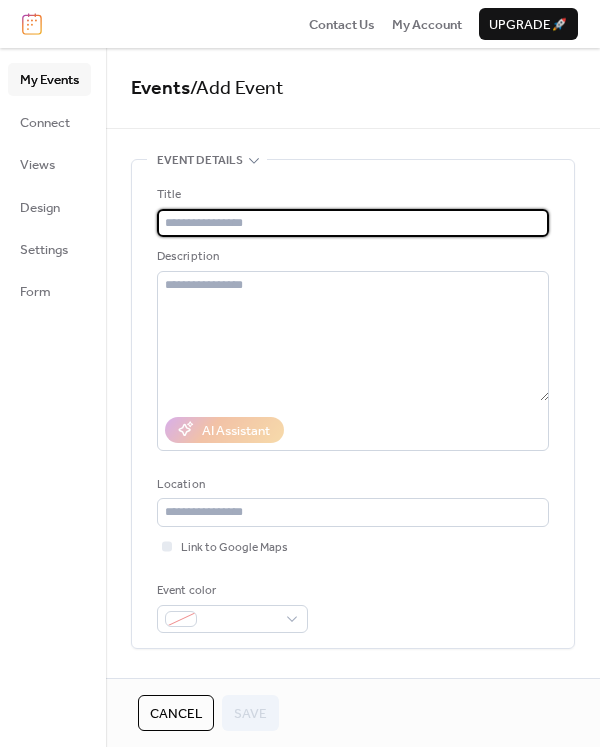 type on "*" 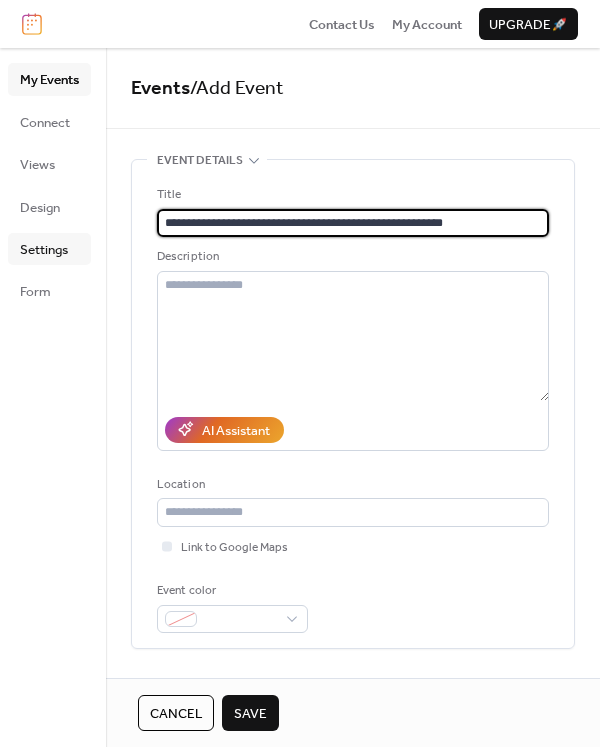 type on "**********" 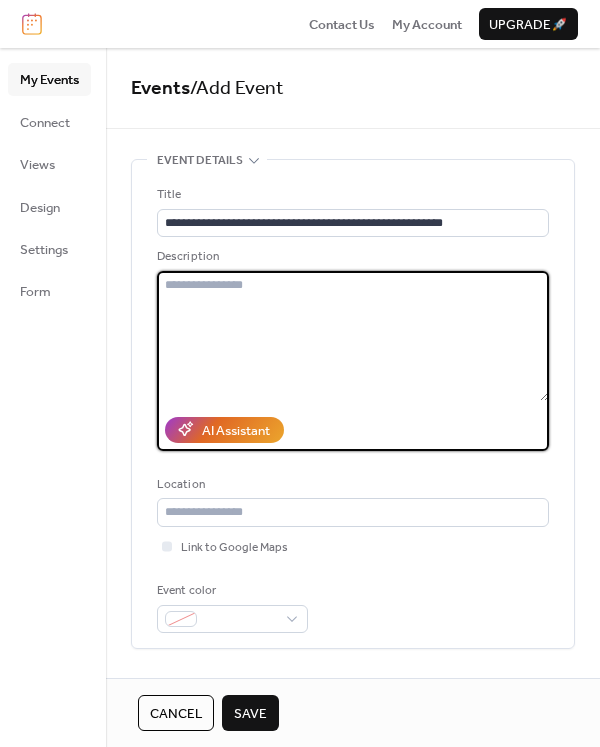 click at bounding box center (353, 336) 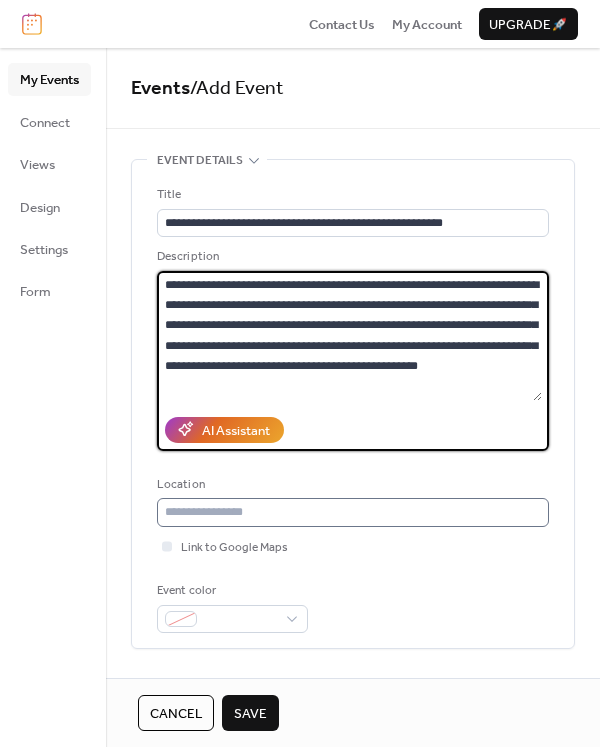 type on "**********" 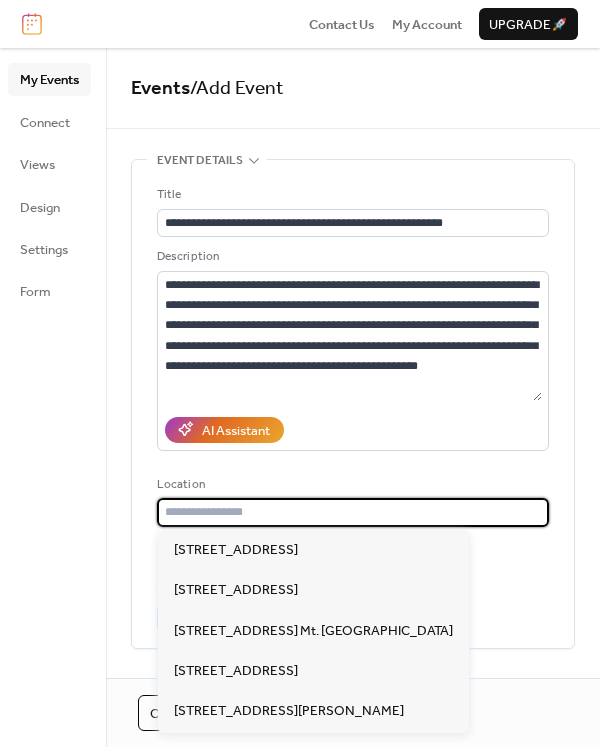 click at bounding box center [353, 512] 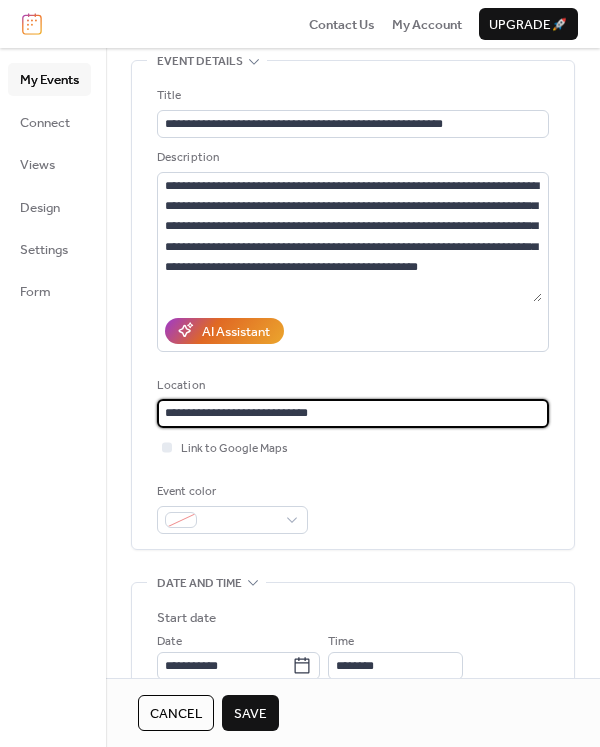 scroll, scrollTop: 100, scrollLeft: 0, axis: vertical 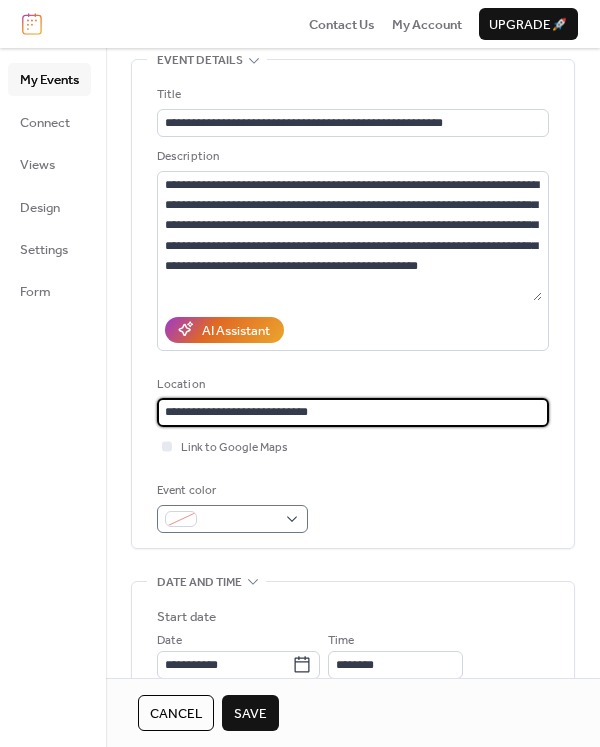 type on "**********" 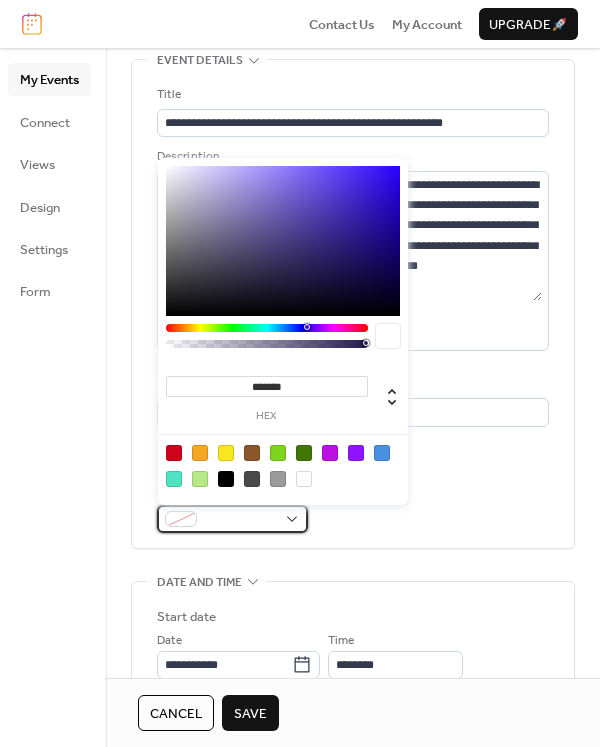 click at bounding box center [240, 520] 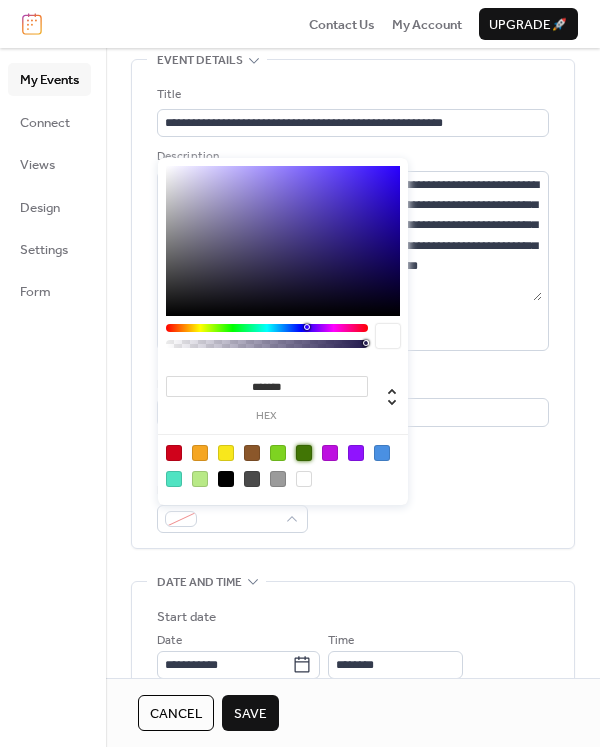 click at bounding box center (304, 453) 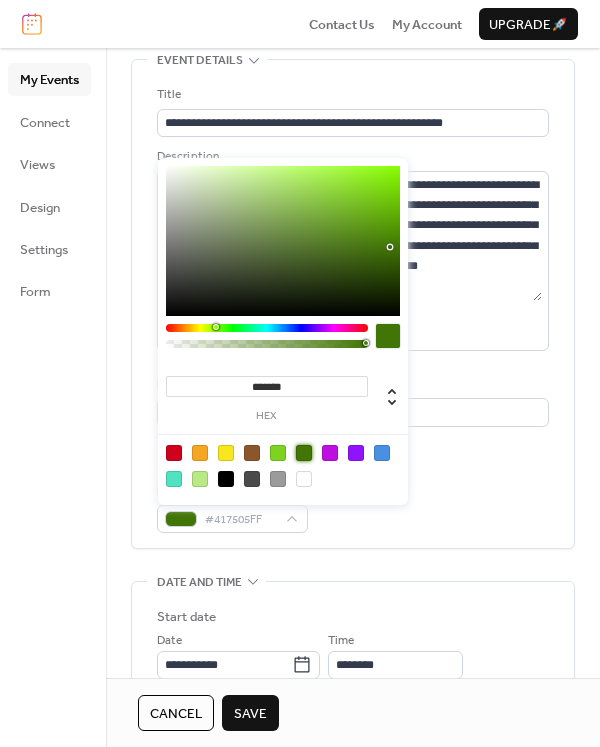 click on "**********" at bounding box center (353, 304) 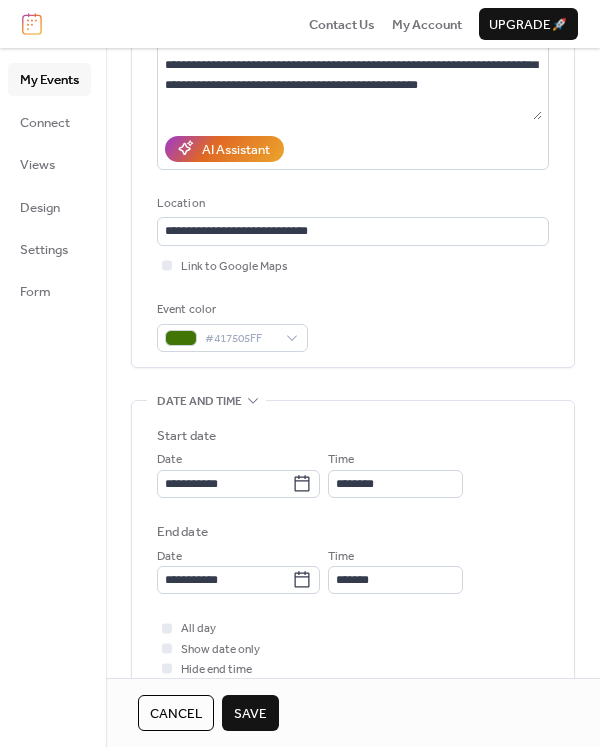 scroll, scrollTop: 300, scrollLeft: 0, axis: vertical 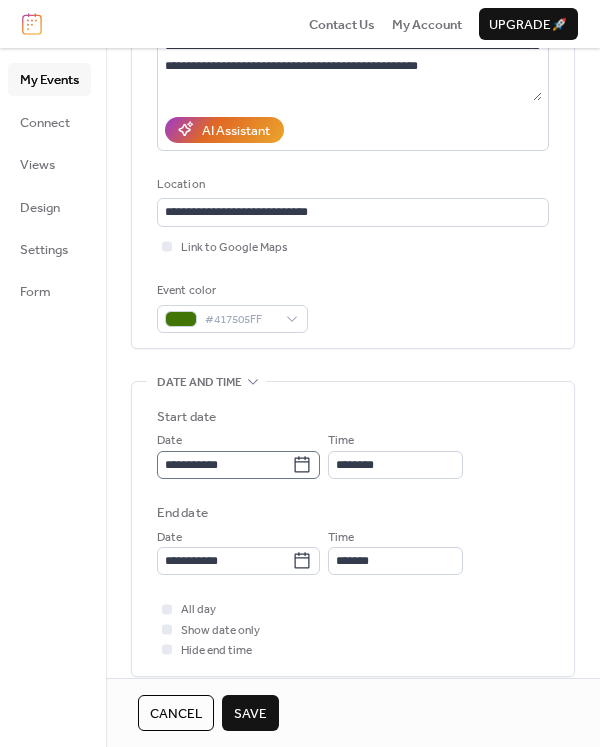 click 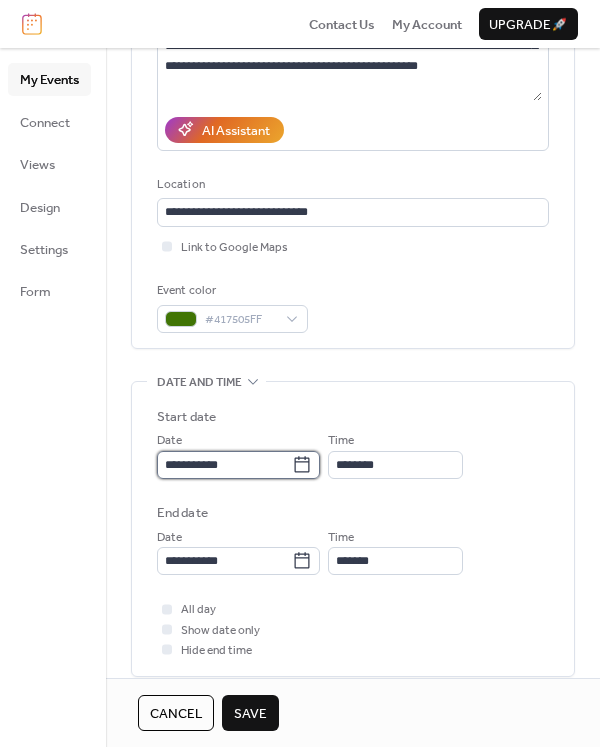 click on "**********" at bounding box center (224, 465) 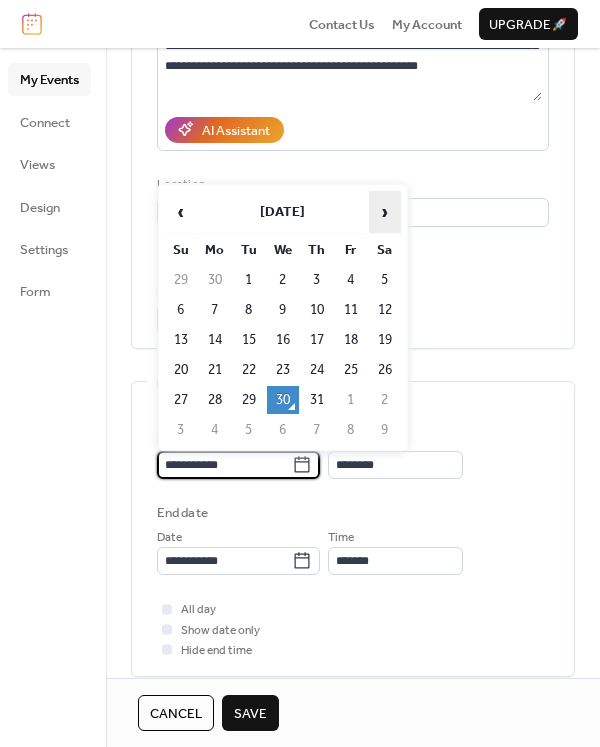 click on "›" at bounding box center (385, 212) 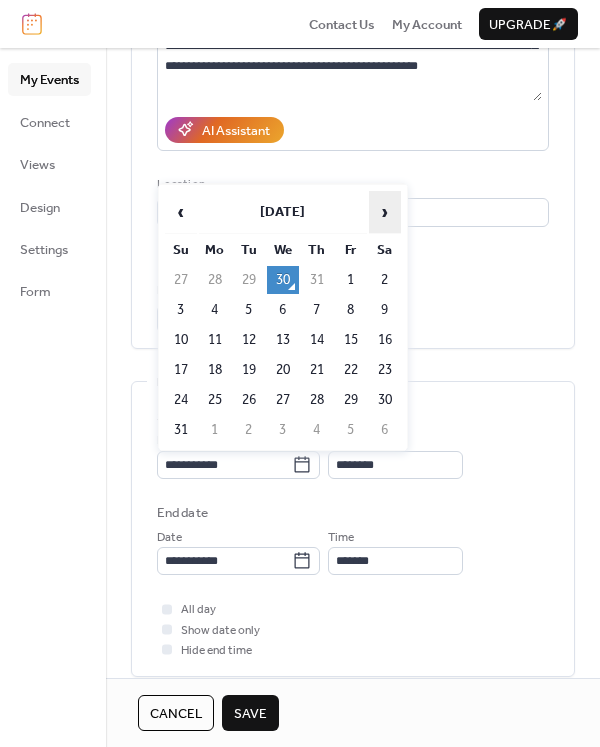 click on "›" at bounding box center (385, 212) 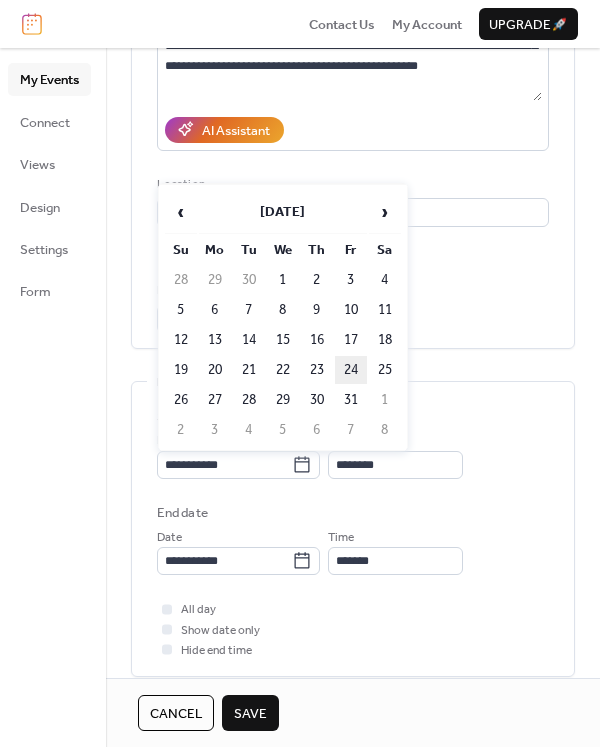 click on "24" at bounding box center [351, 370] 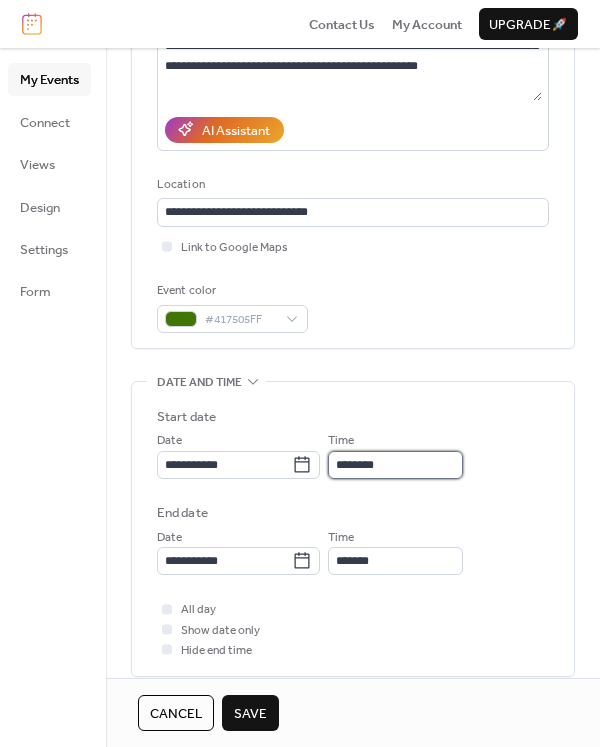 click on "********" at bounding box center [395, 465] 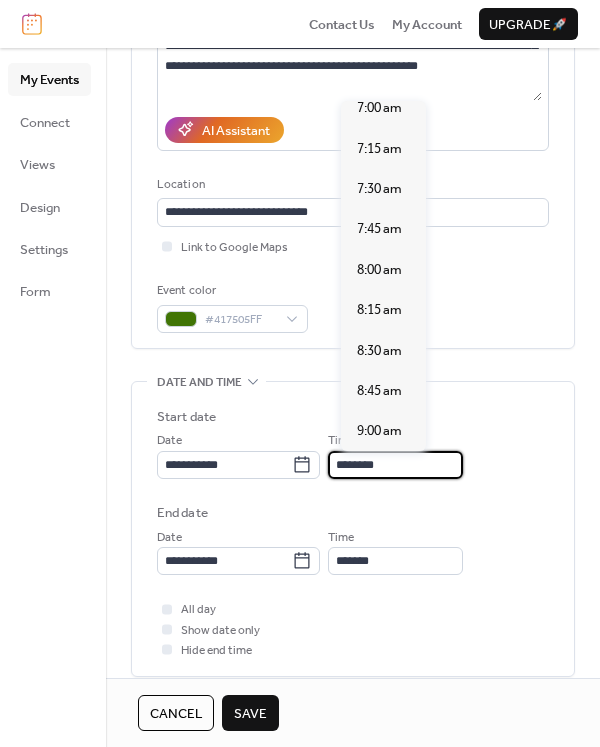 scroll, scrollTop: 1140, scrollLeft: 0, axis: vertical 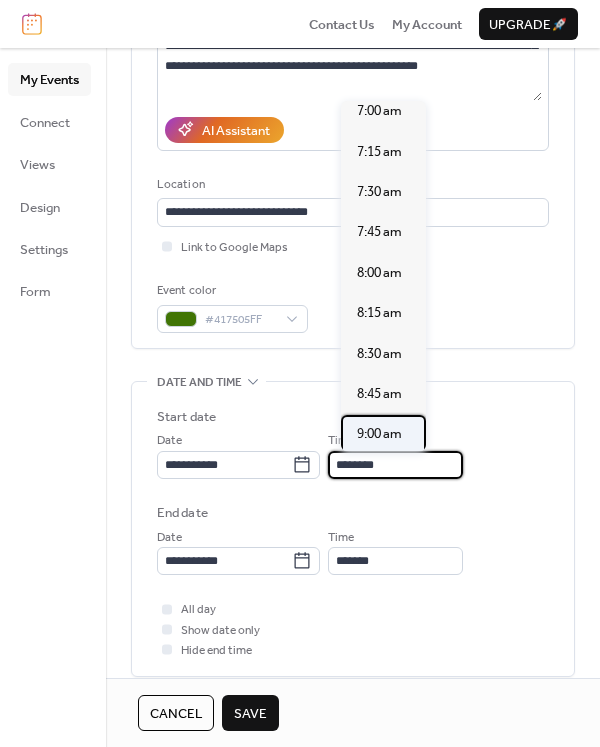 click on "9:00 am" at bounding box center [379, 434] 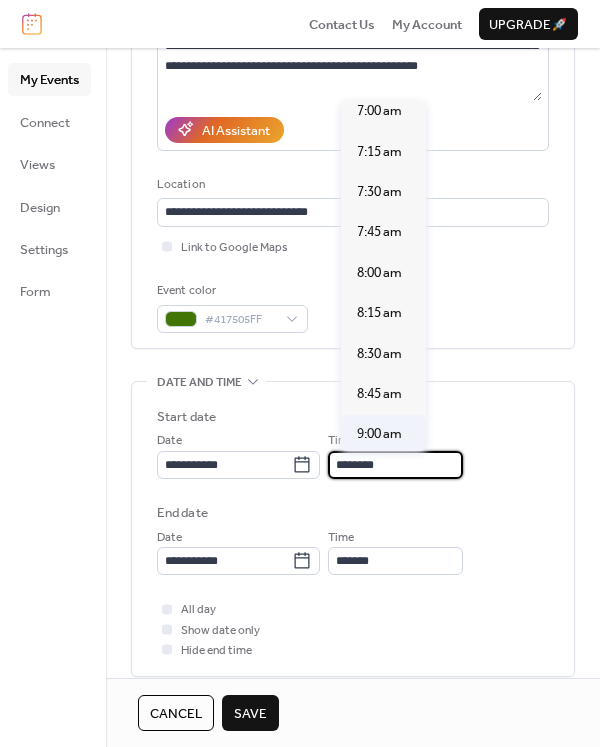type on "*******" 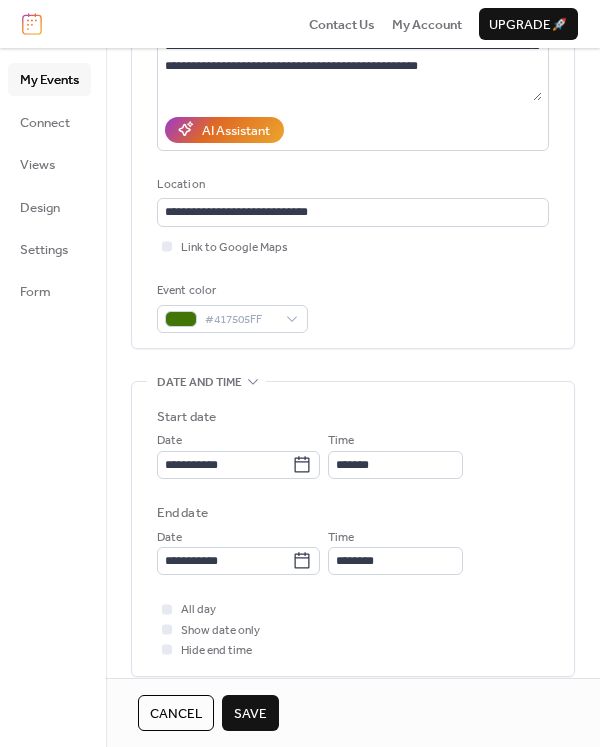 scroll, scrollTop: 400, scrollLeft: 0, axis: vertical 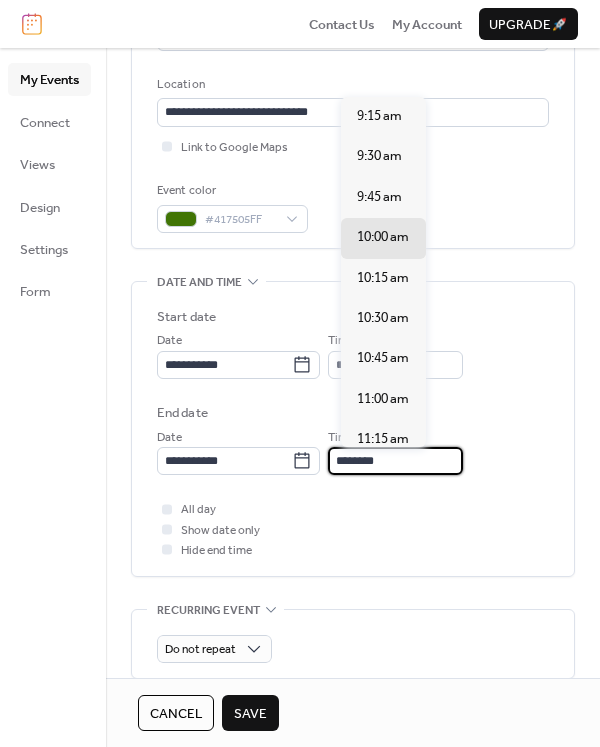 click on "********" at bounding box center [395, 461] 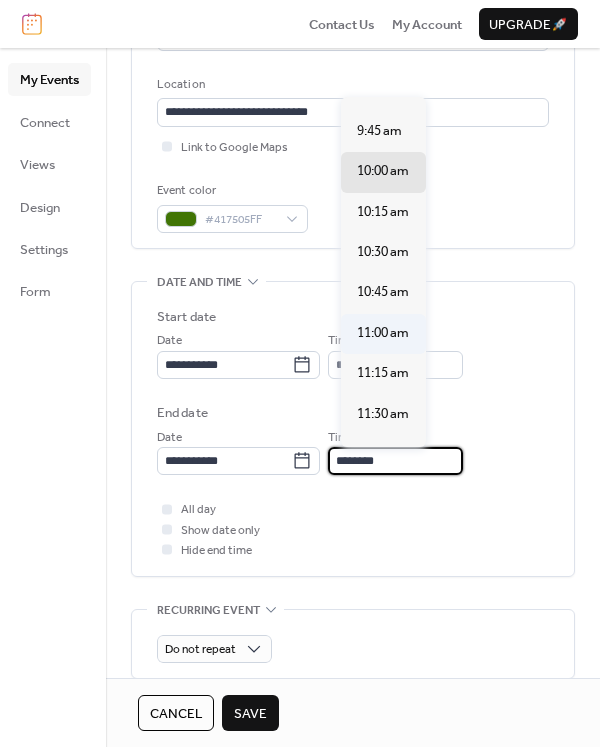 scroll, scrollTop: 100, scrollLeft: 0, axis: vertical 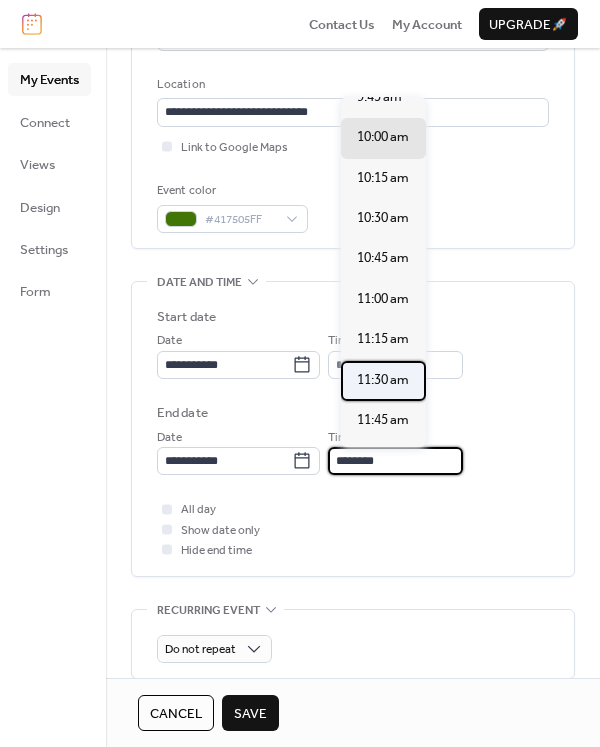 click on "11:30 am" at bounding box center (383, 380) 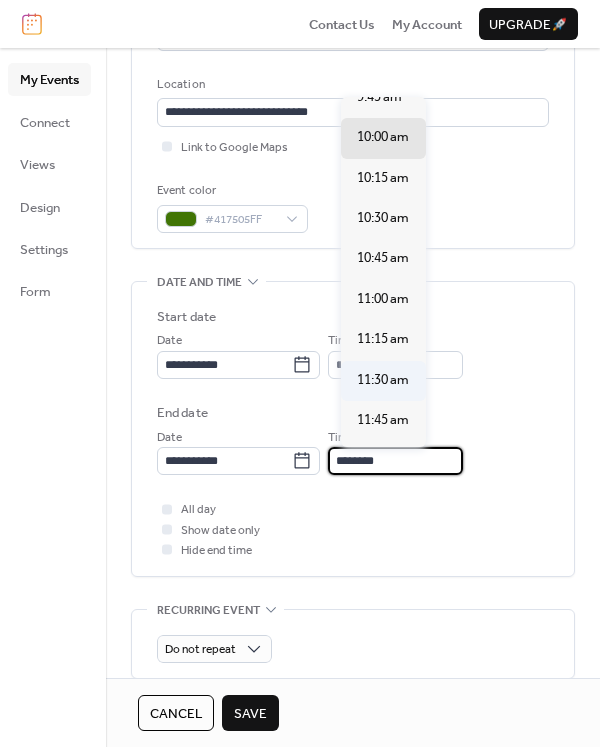 type on "********" 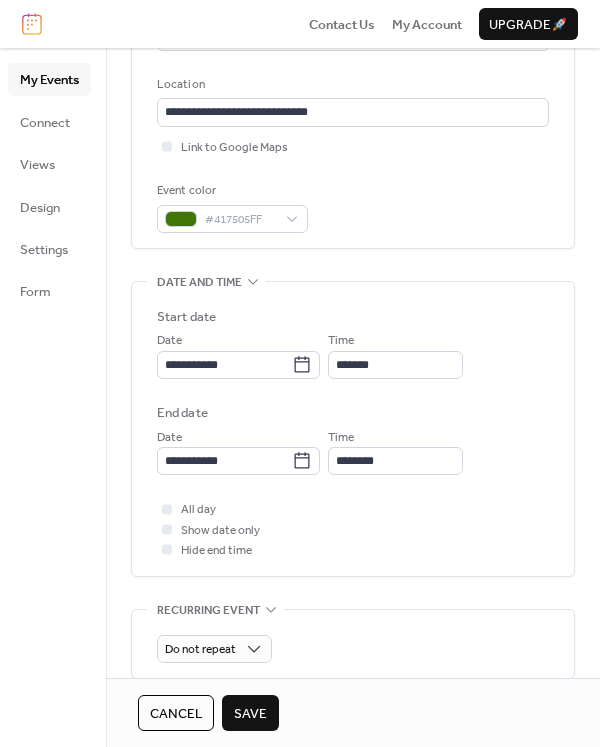 click on "**********" at bounding box center (353, 434) 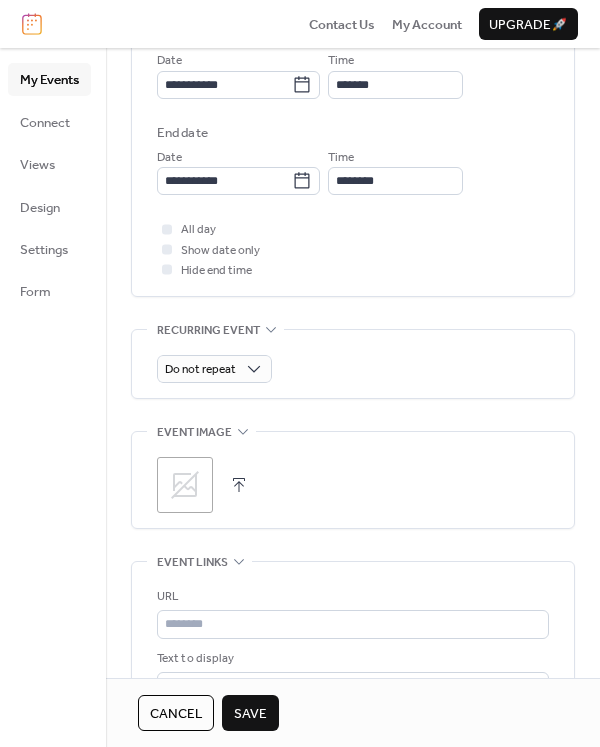 scroll, scrollTop: 700, scrollLeft: 0, axis: vertical 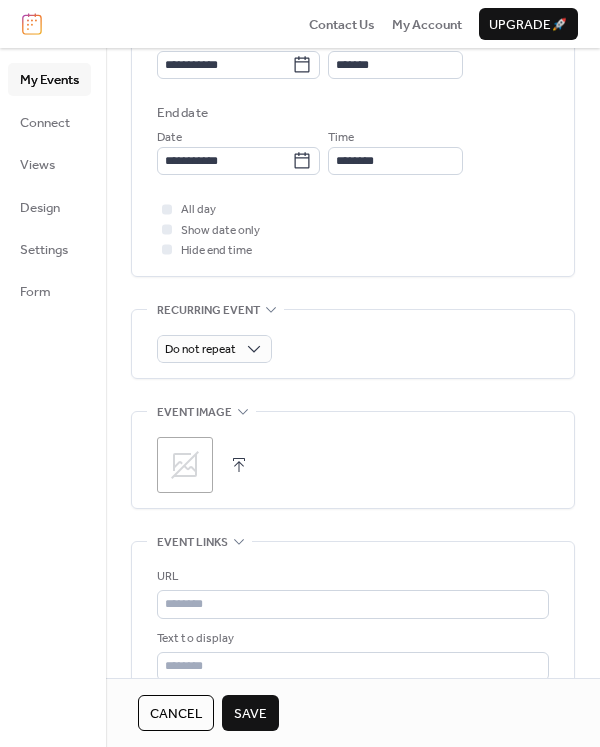 click 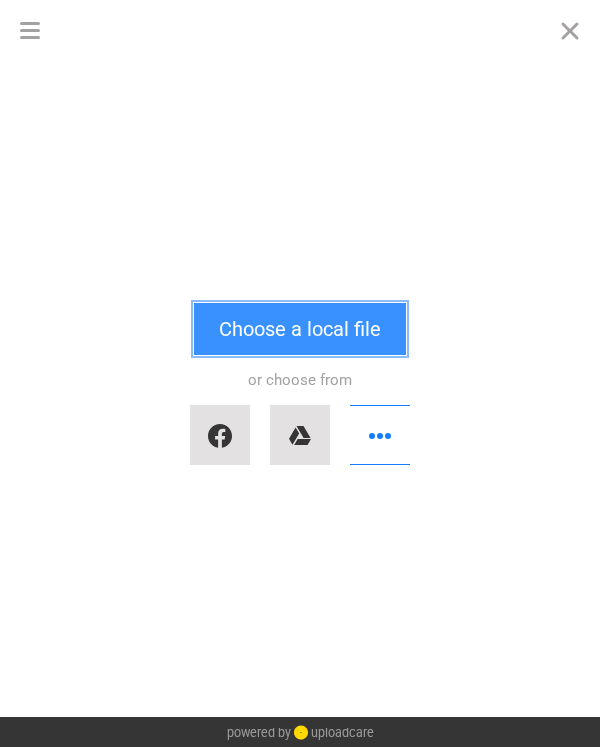 click on "Choose a local file" at bounding box center (300, 329) 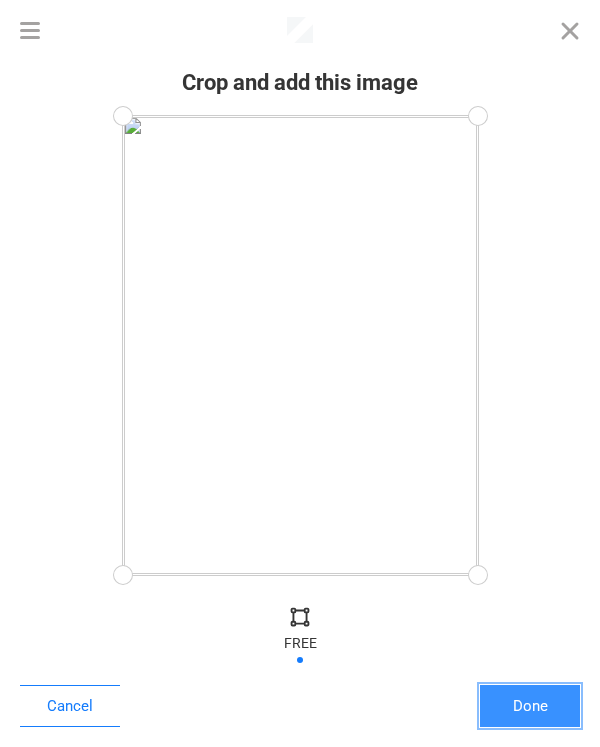 click on "Done" at bounding box center (530, 706) 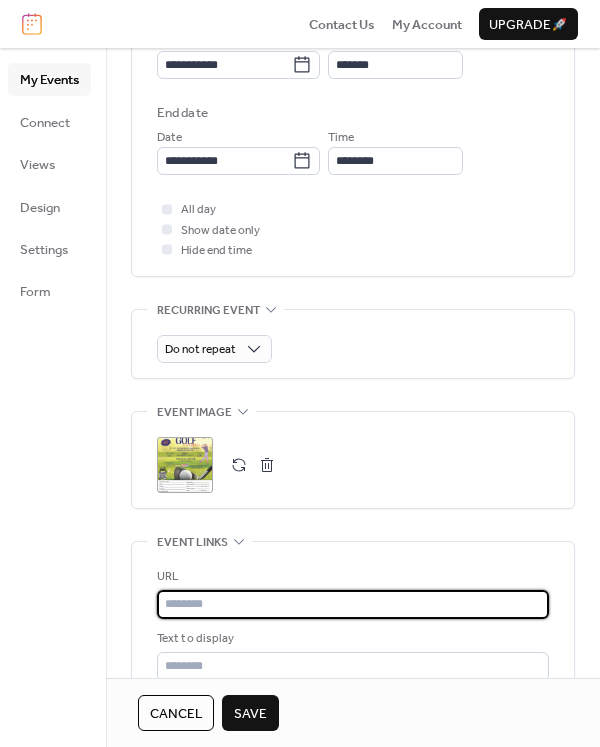 click at bounding box center [353, 604] 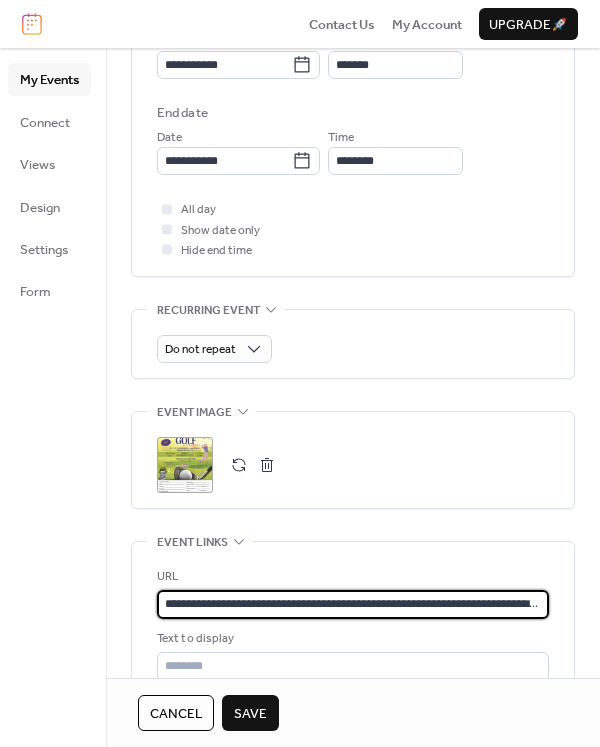 scroll, scrollTop: 0, scrollLeft: 516, axis: horizontal 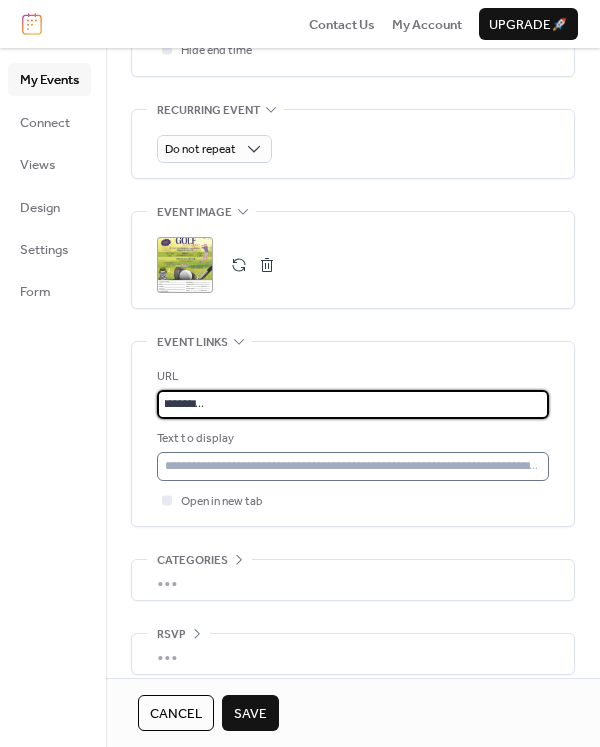 type on "**********" 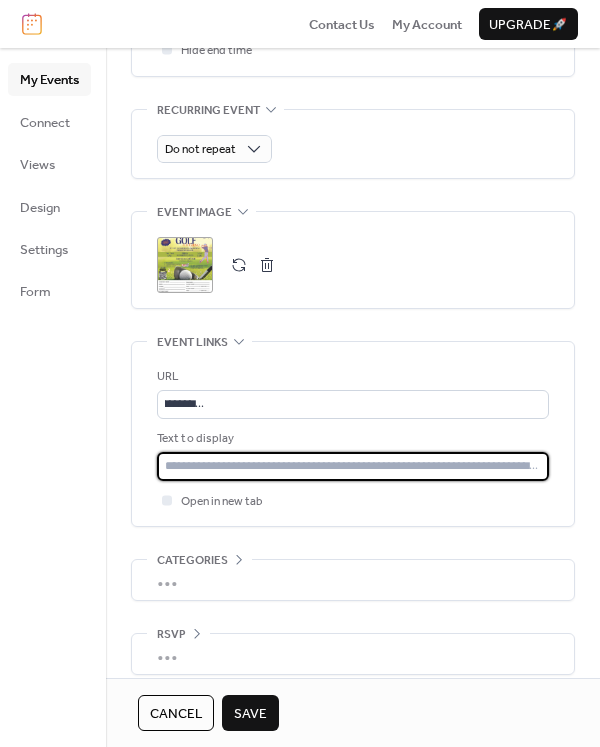 scroll, scrollTop: 0, scrollLeft: 0, axis: both 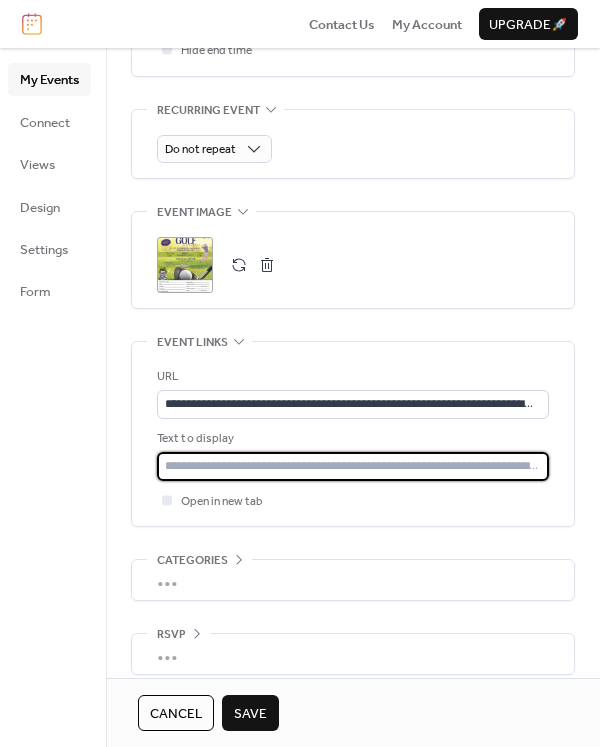 click at bounding box center (353, 466) 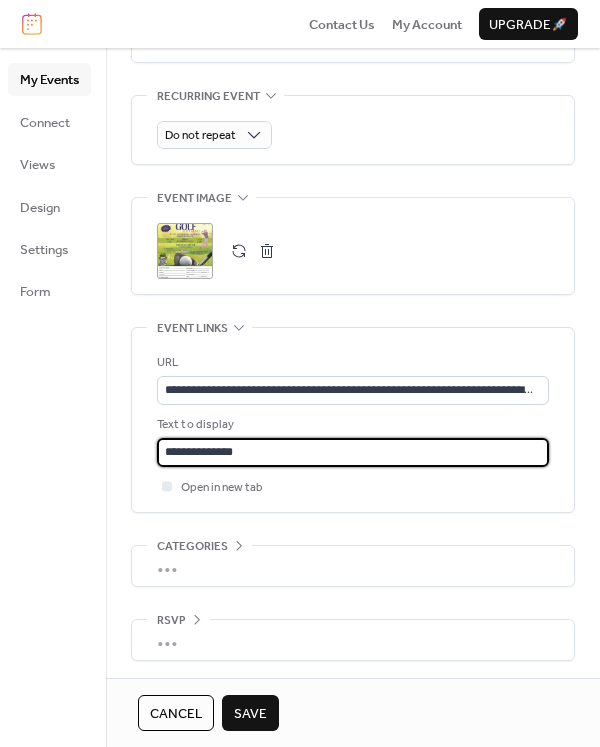 scroll, scrollTop: 917, scrollLeft: 0, axis: vertical 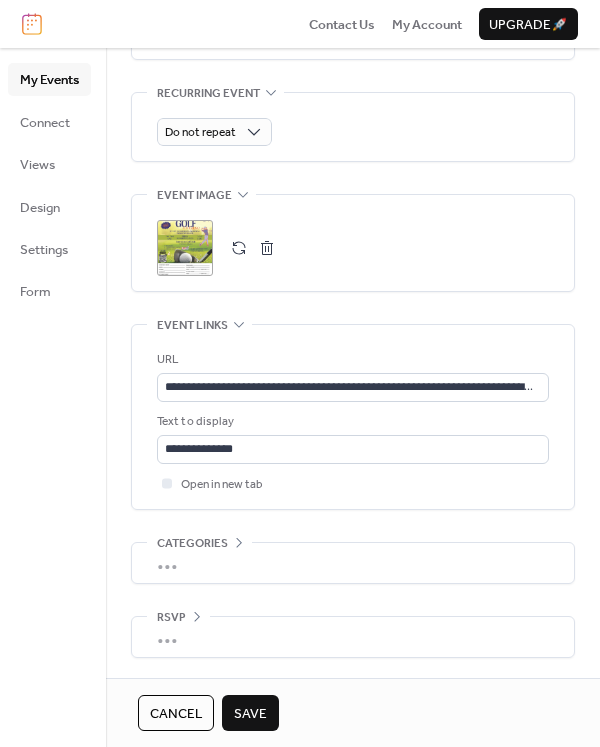 click on "Save" at bounding box center (250, 714) 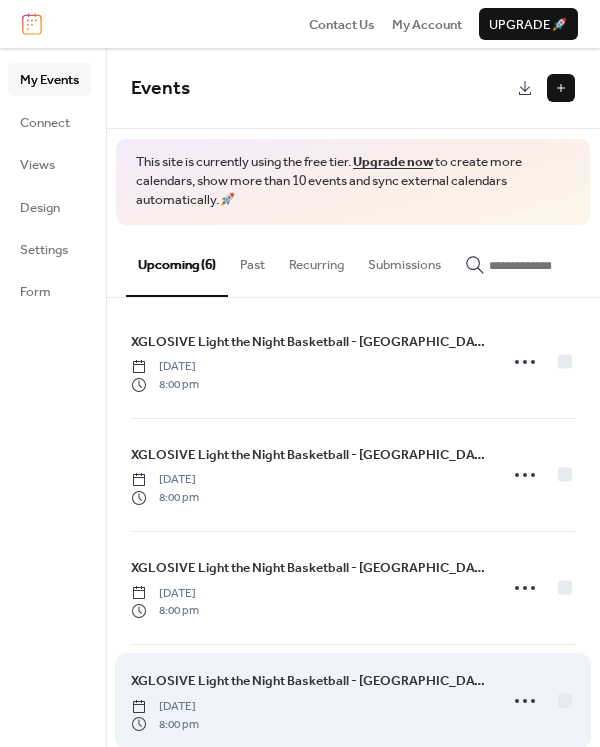 scroll, scrollTop: 0, scrollLeft: 0, axis: both 